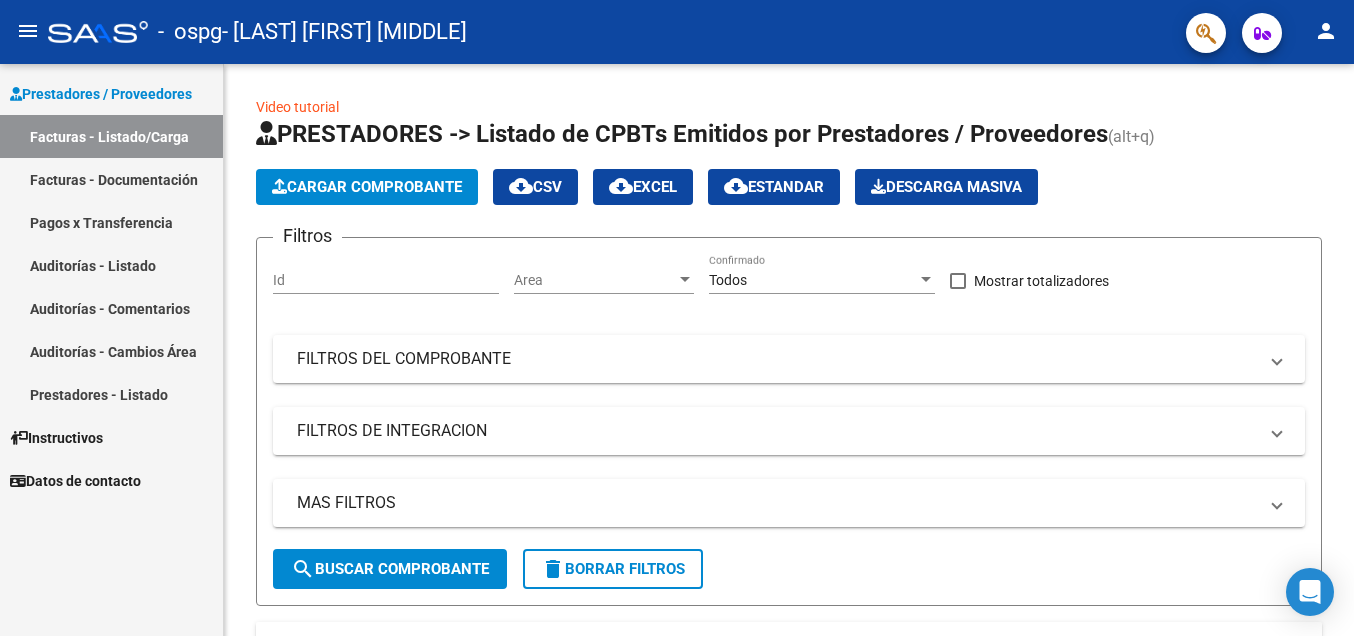 scroll, scrollTop: 0, scrollLeft: 0, axis: both 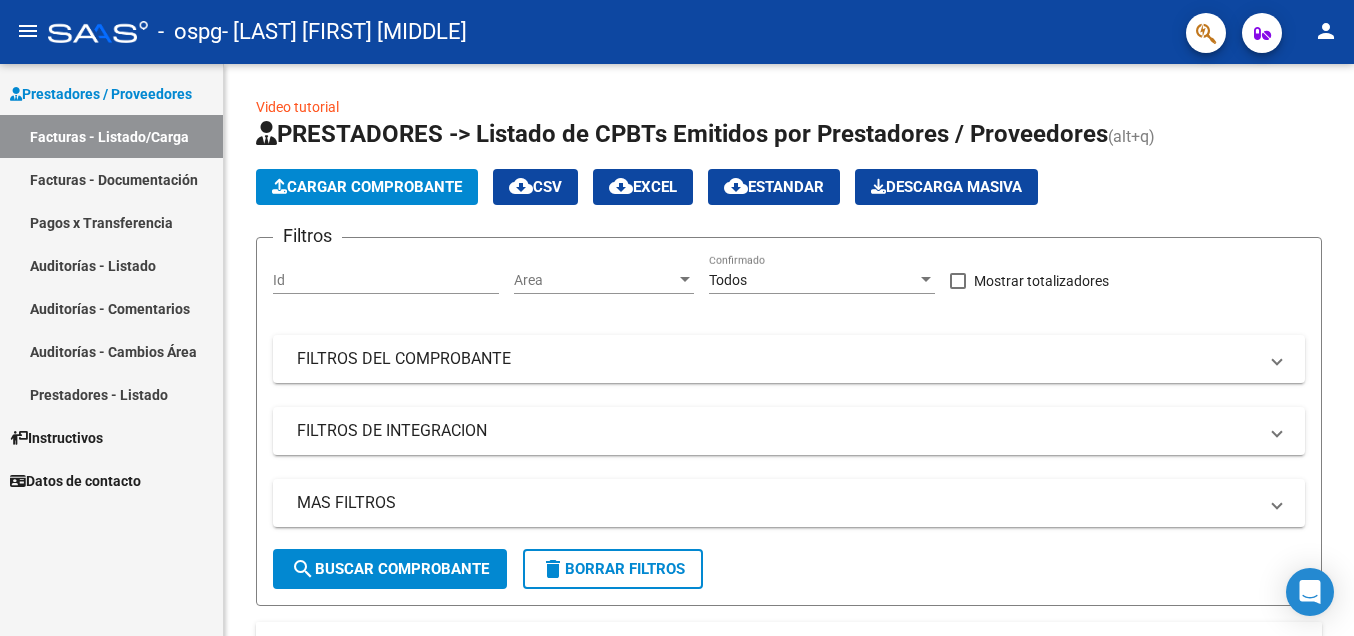 click on "Facturas - Documentación" at bounding box center [111, 179] 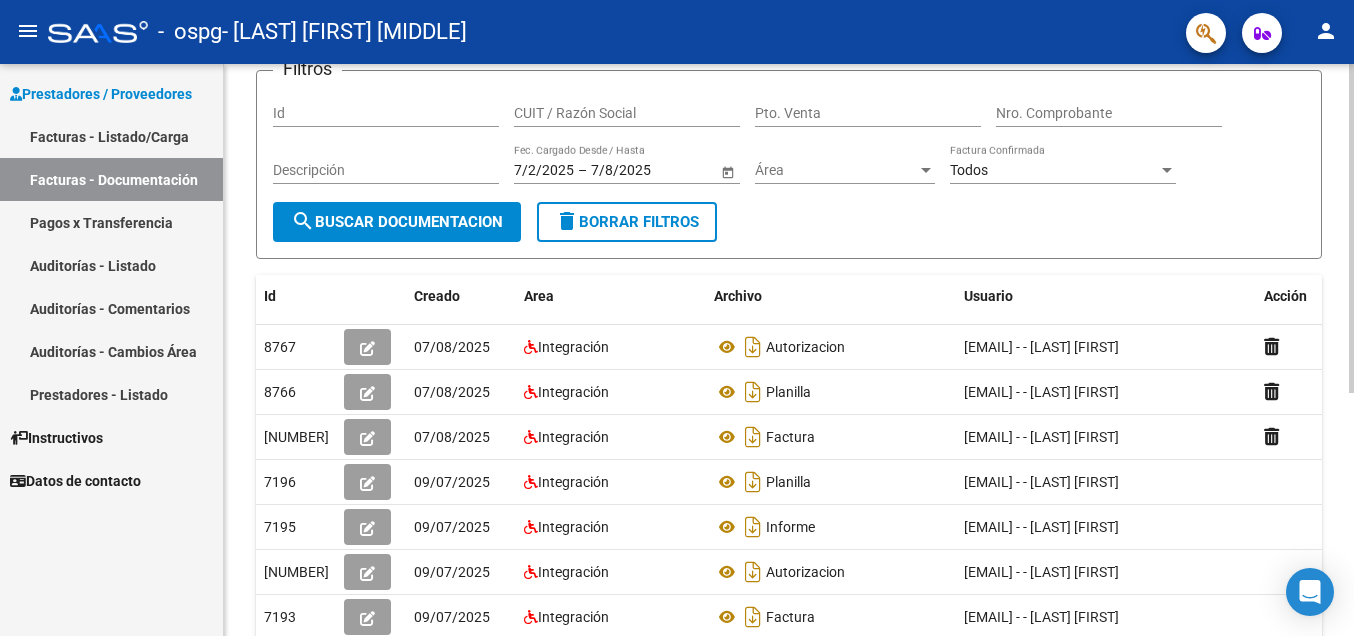 scroll, scrollTop: 204, scrollLeft: 0, axis: vertical 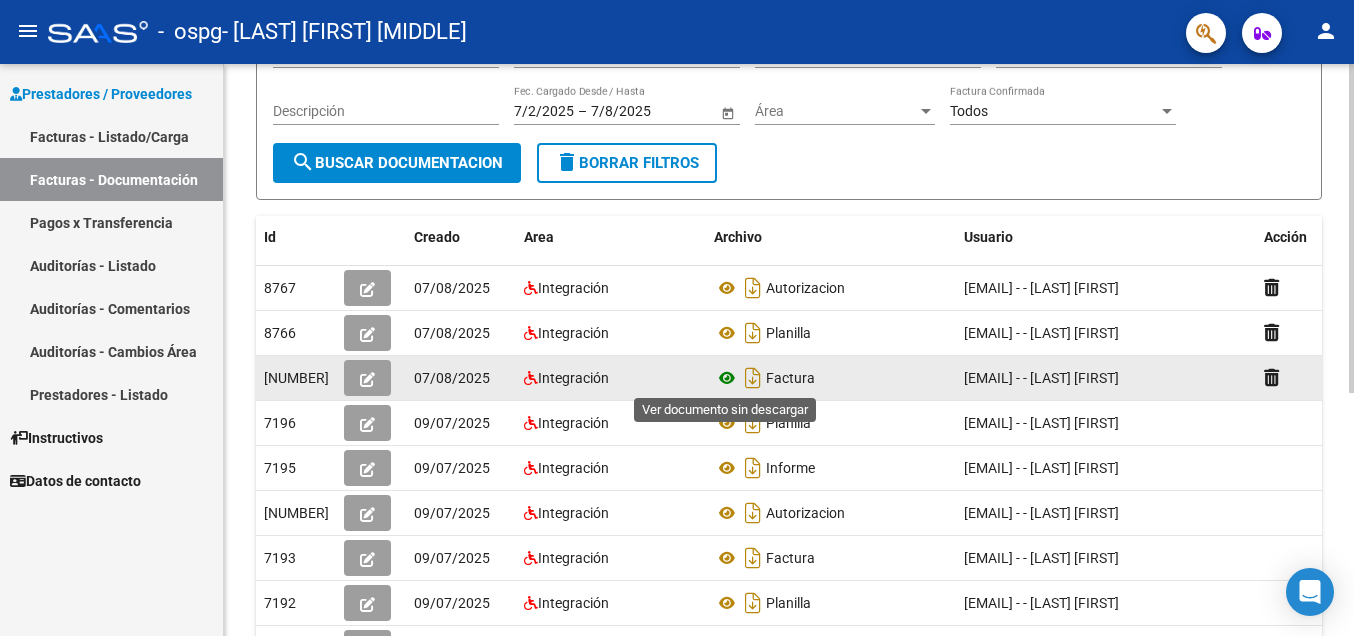 click 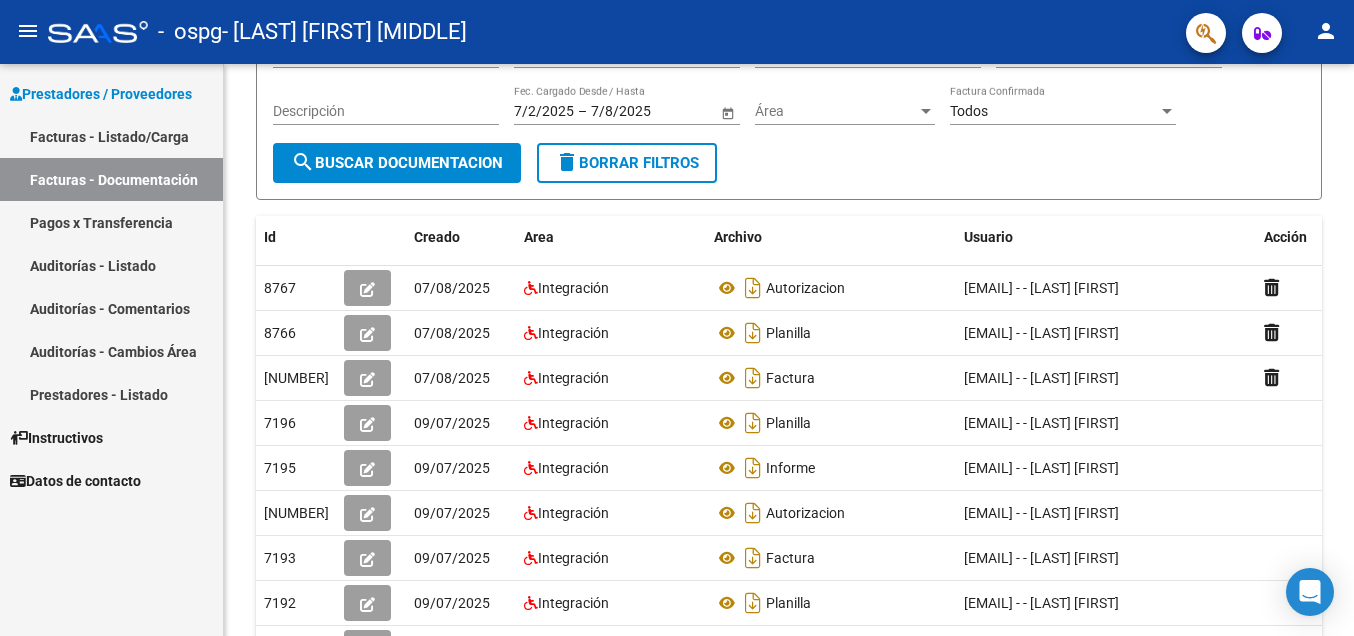click on "Facturas - Listado/Carga" at bounding box center [111, 136] 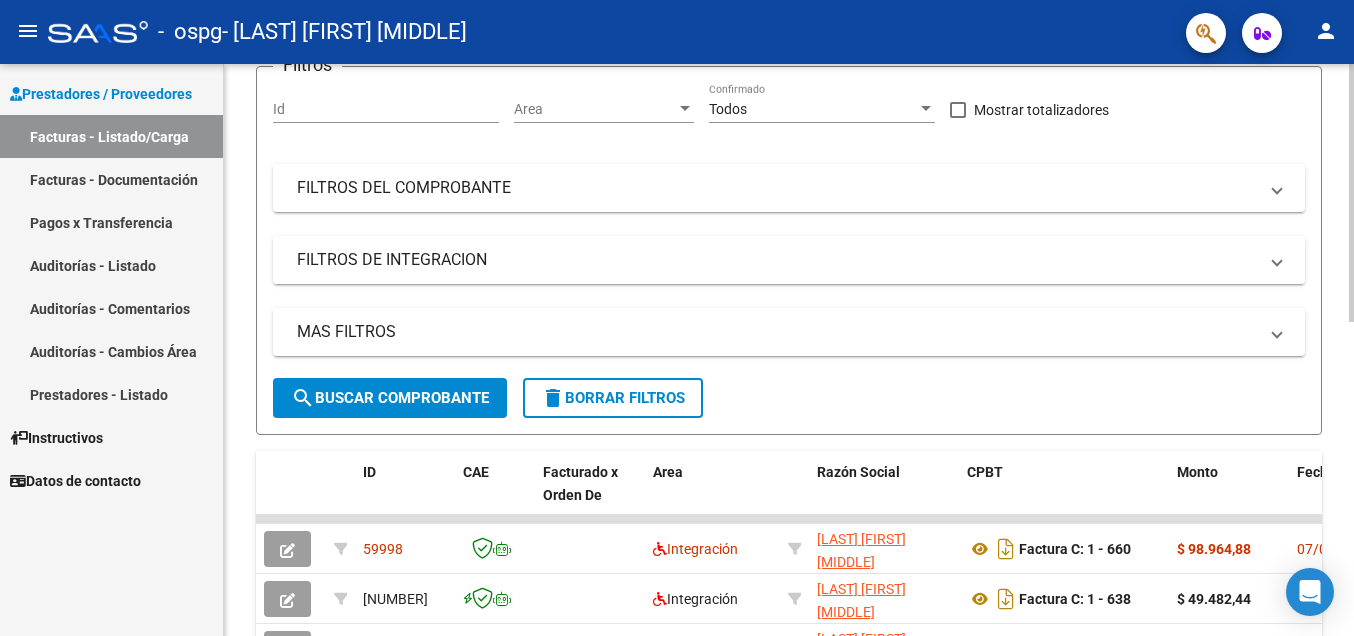 scroll, scrollTop: 0, scrollLeft: 0, axis: both 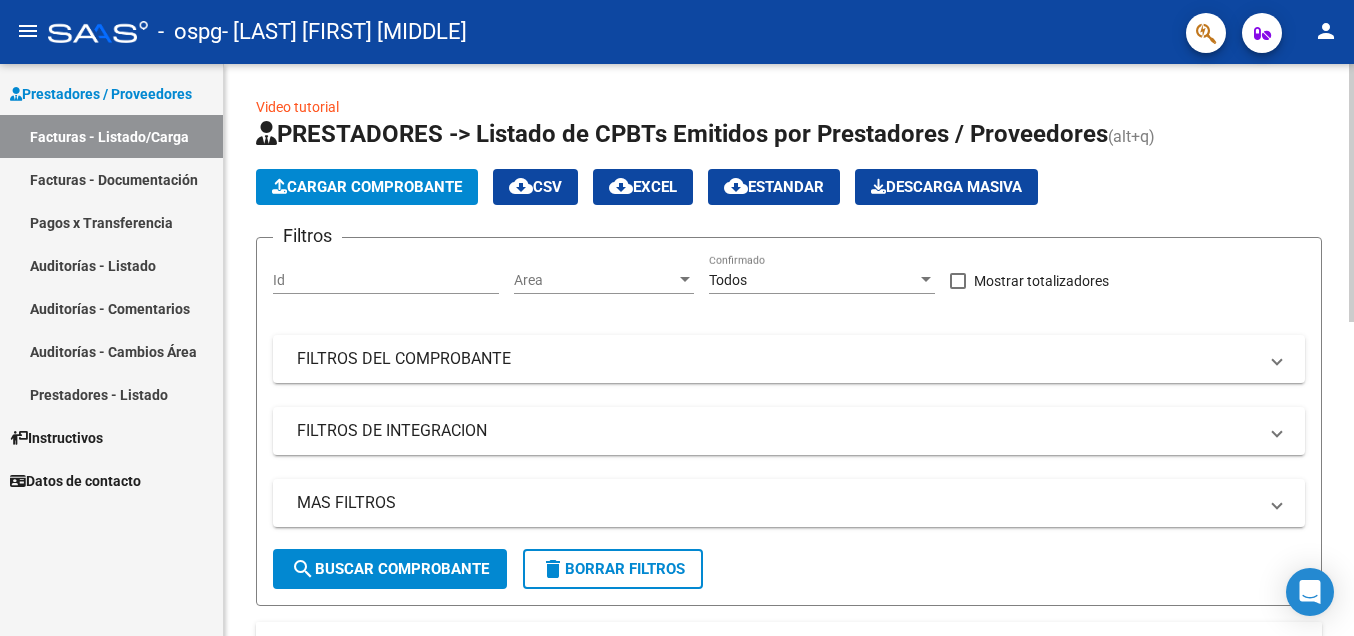 click on "Cargar Comprobante" 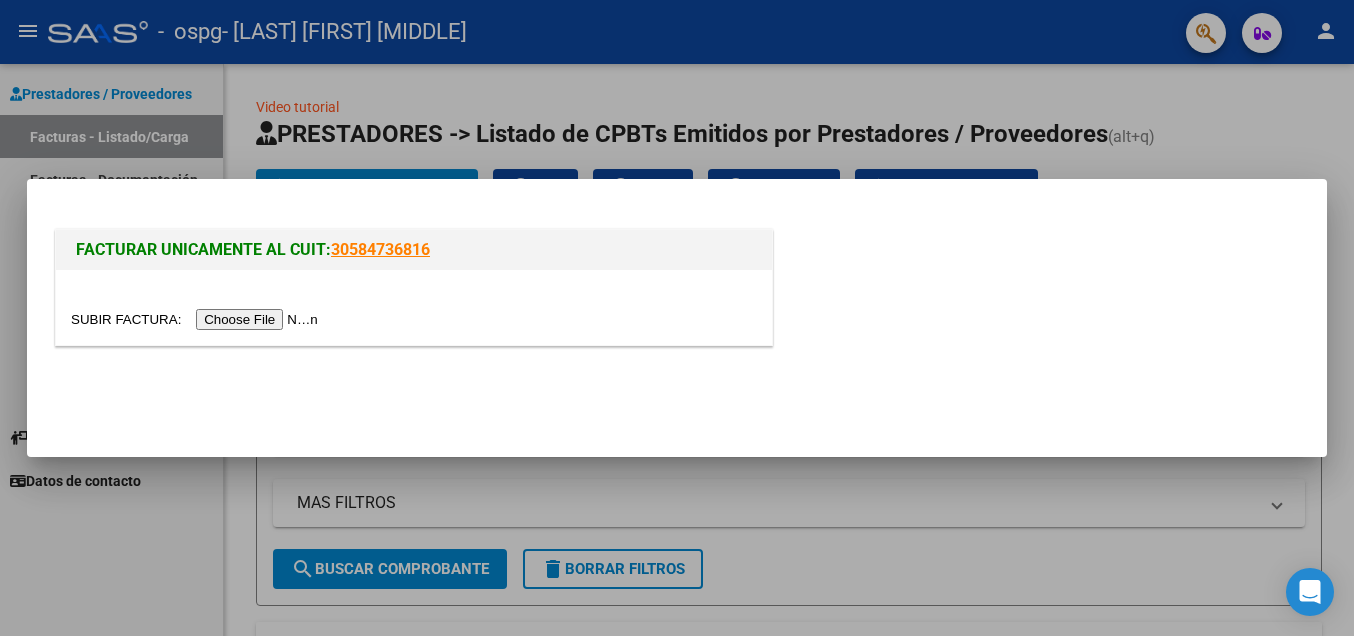 click at bounding box center (197, 319) 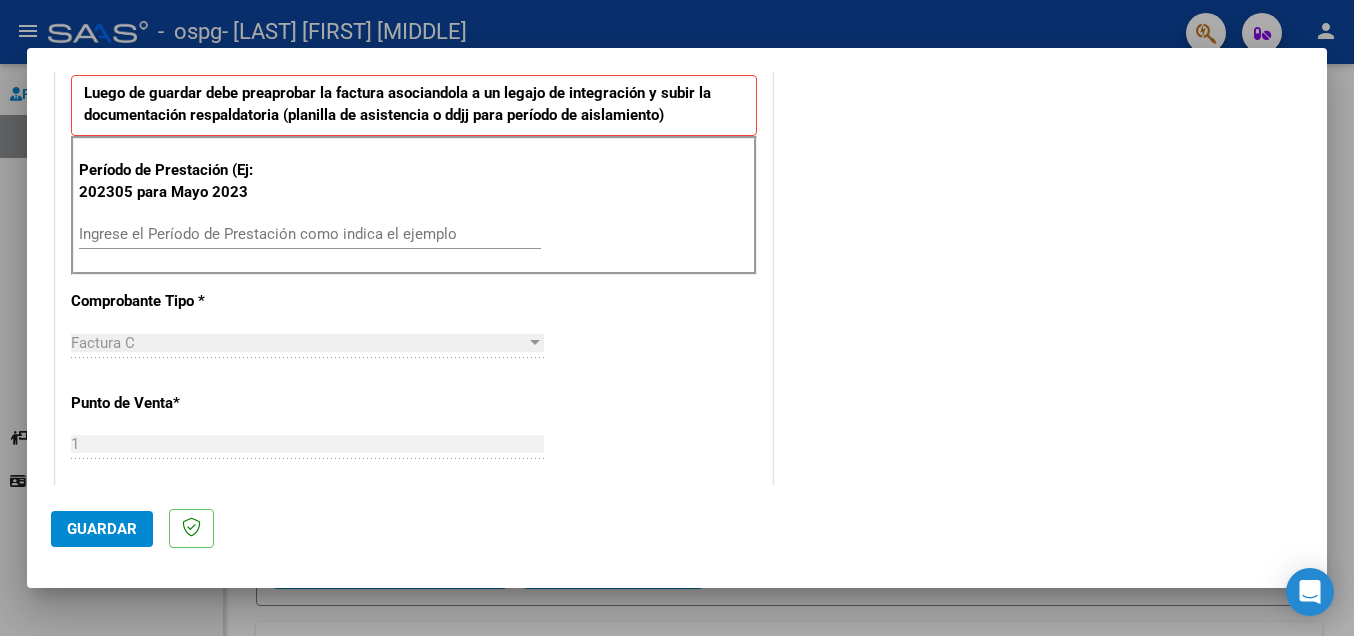 scroll, scrollTop: 540, scrollLeft: 0, axis: vertical 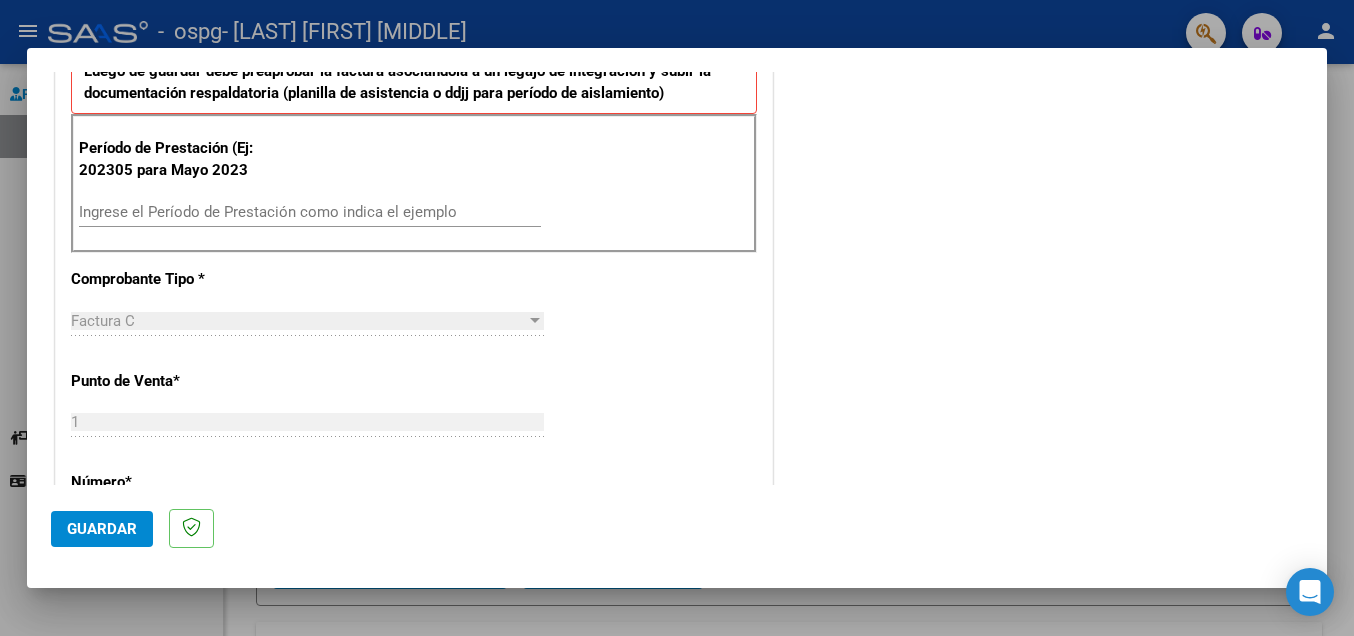 click on "Ingrese el Período de Prestación como indica el ejemplo" at bounding box center [310, 212] 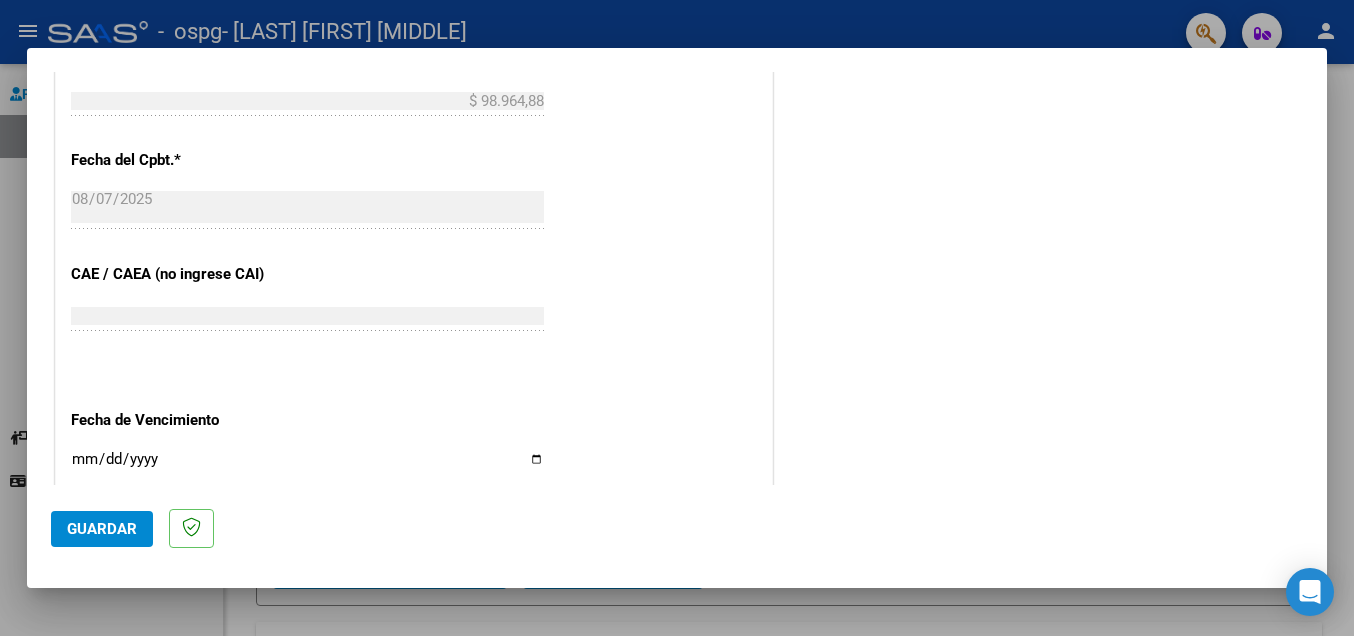 scroll, scrollTop: 1188, scrollLeft: 0, axis: vertical 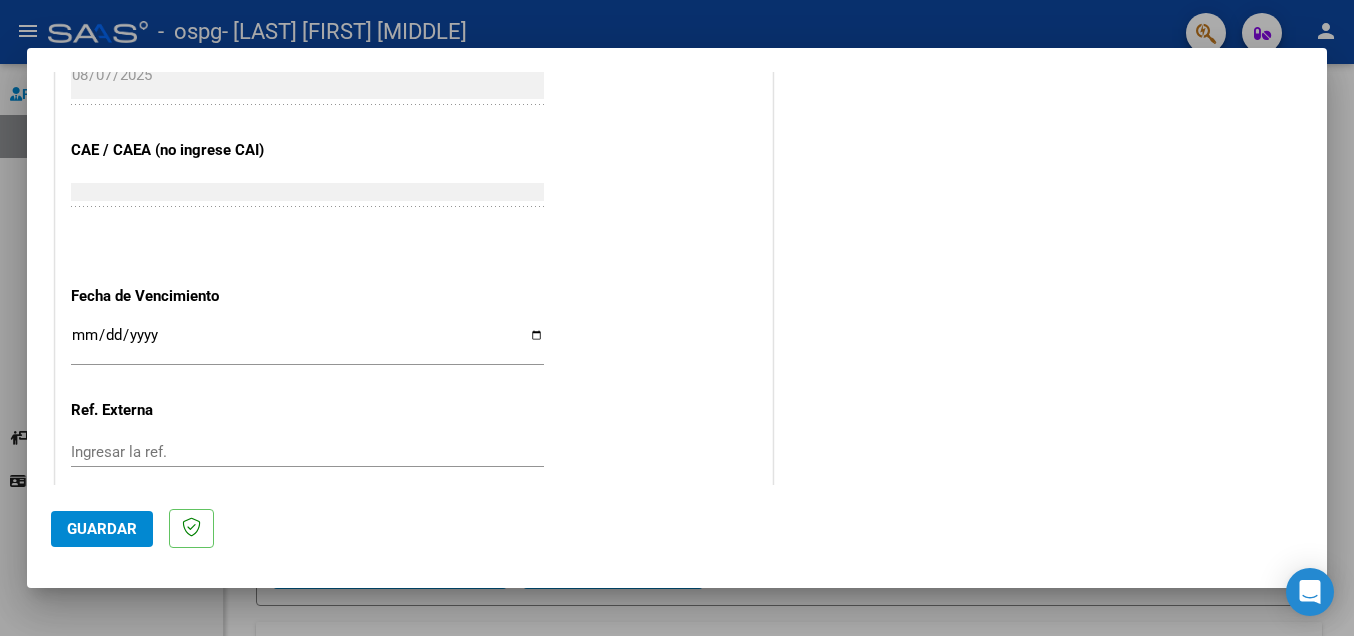 type on "202507" 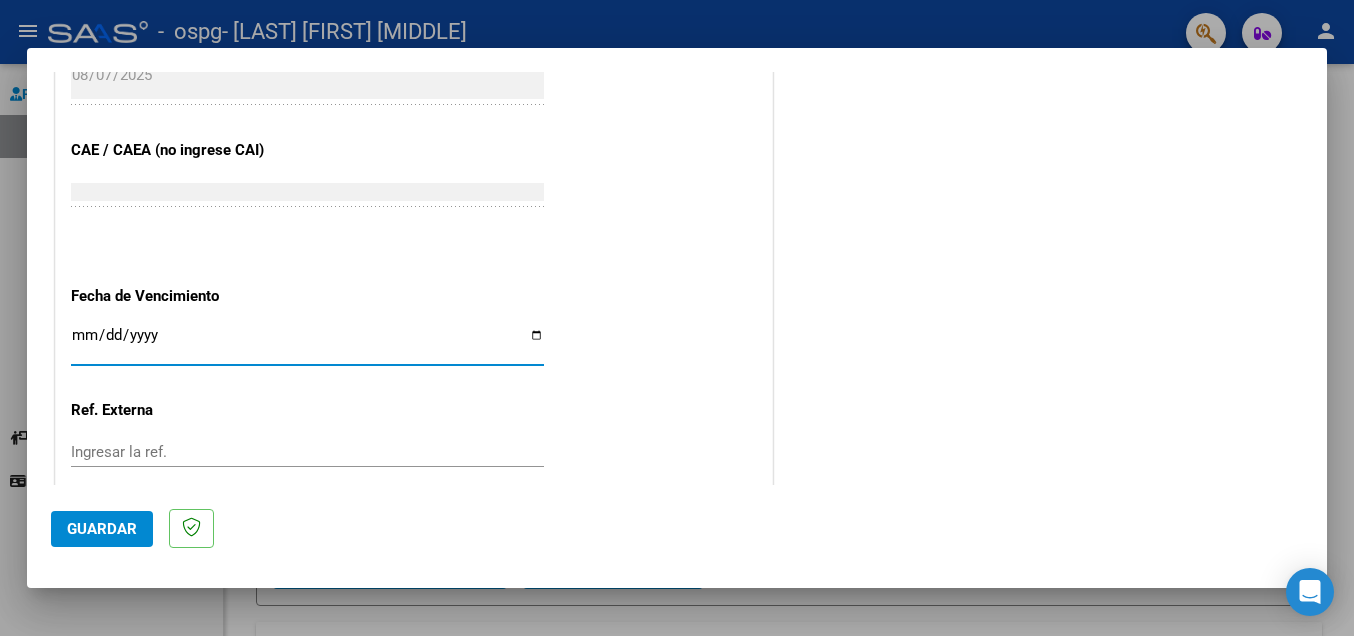 click on "Ingresar la fecha" at bounding box center (307, 343) 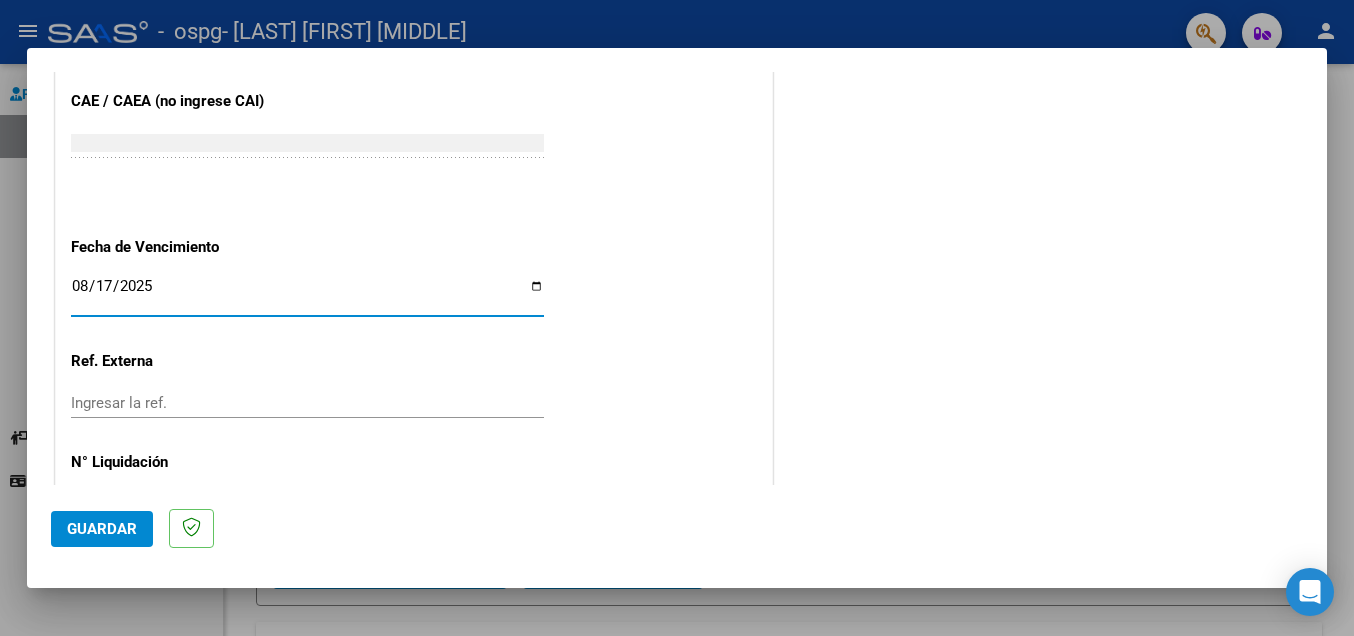 scroll, scrollTop: 1285, scrollLeft: 0, axis: vertical 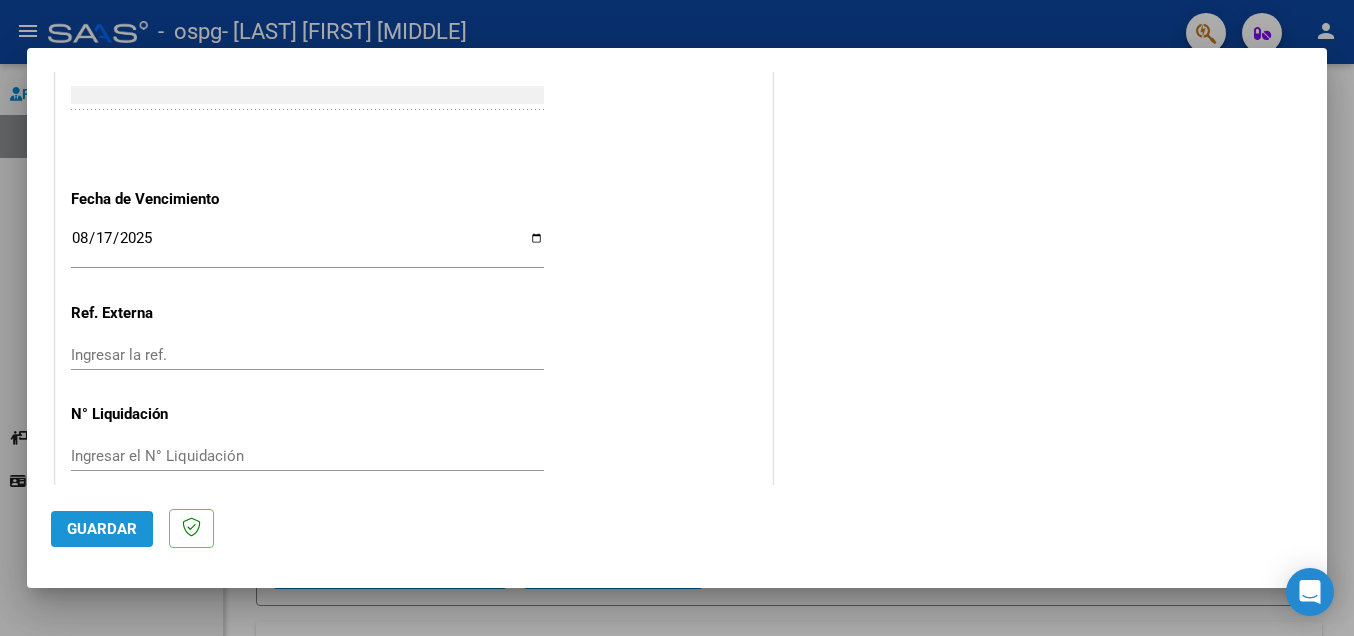 click on "Guardar" 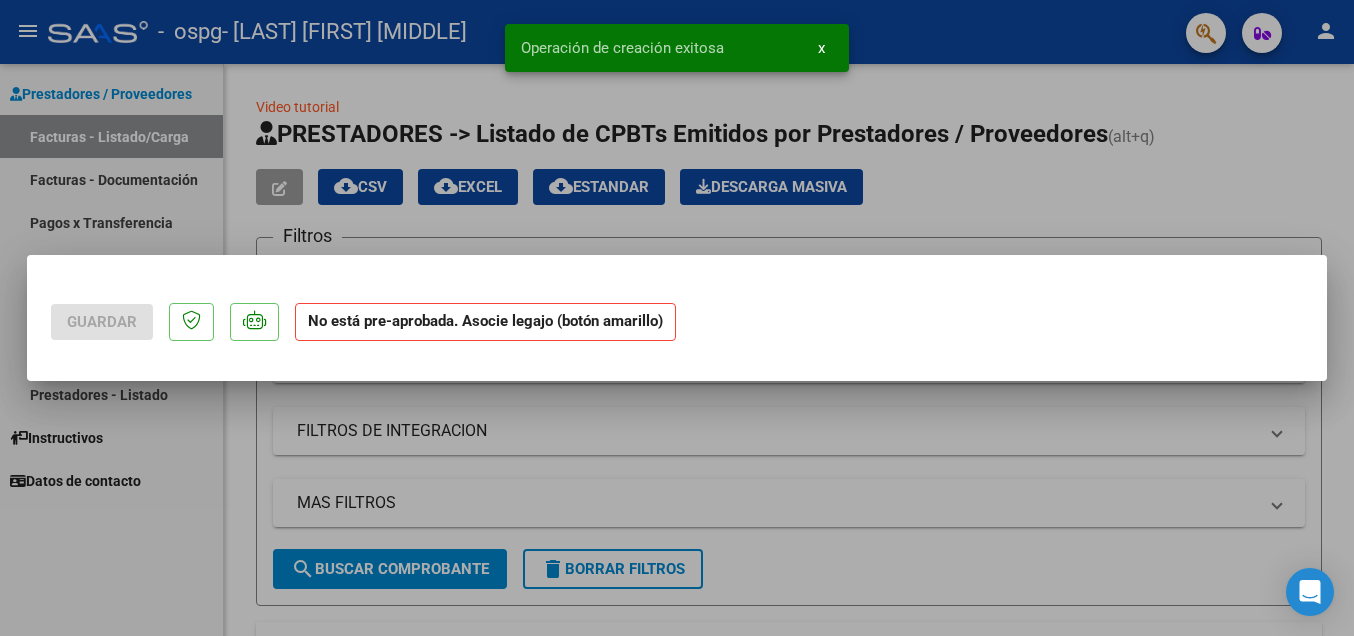 scroll, scrollTop: 0, scrollLeft: 0, axis: both 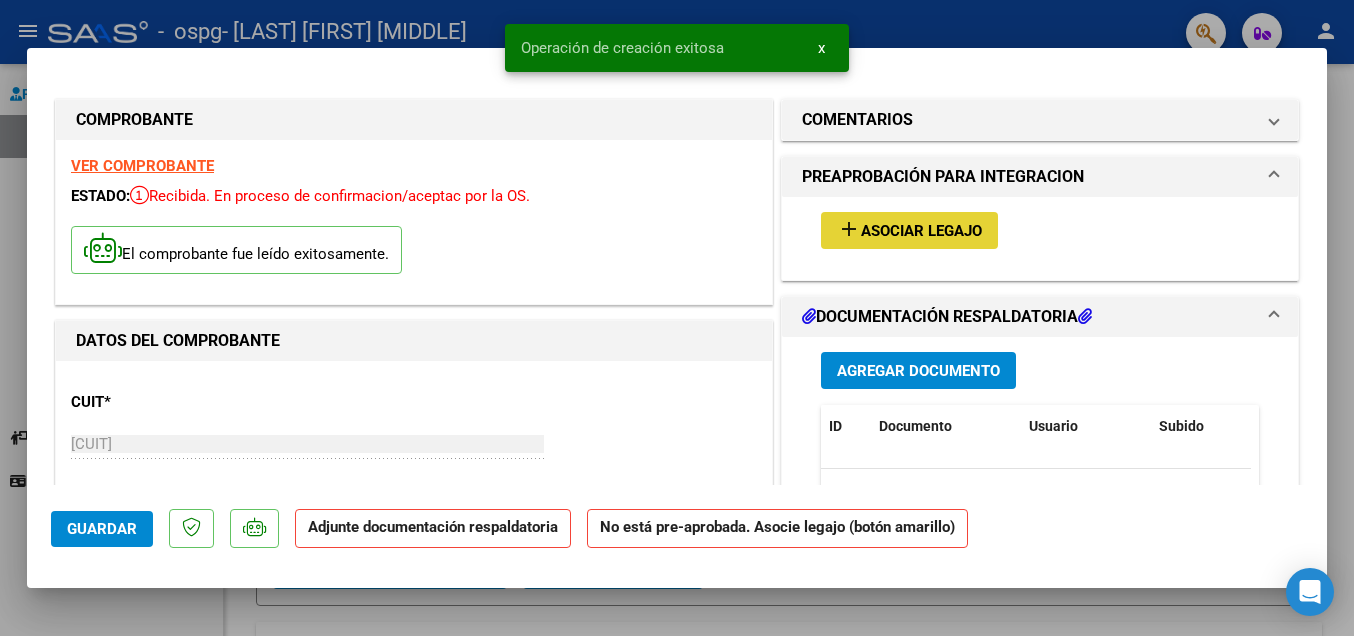 click on "add" at bounding box center (849, 229) 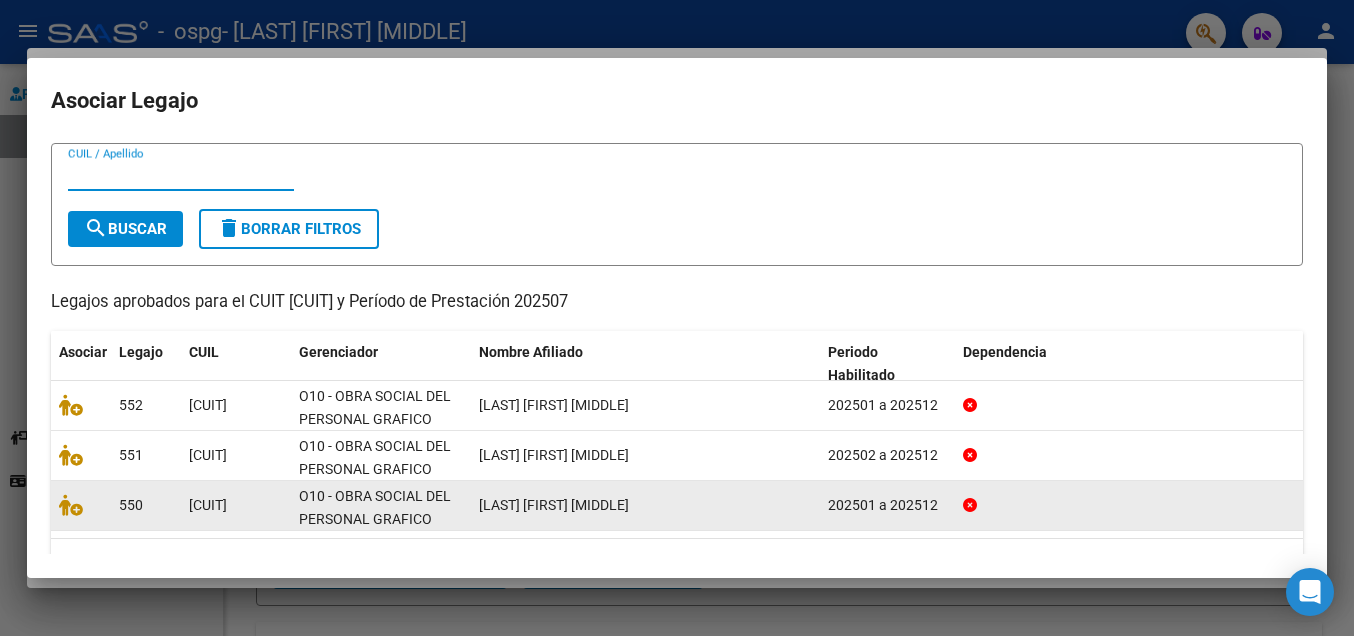 scroll, scrollTop: 96, scrollLeft: 0, axis: vertical 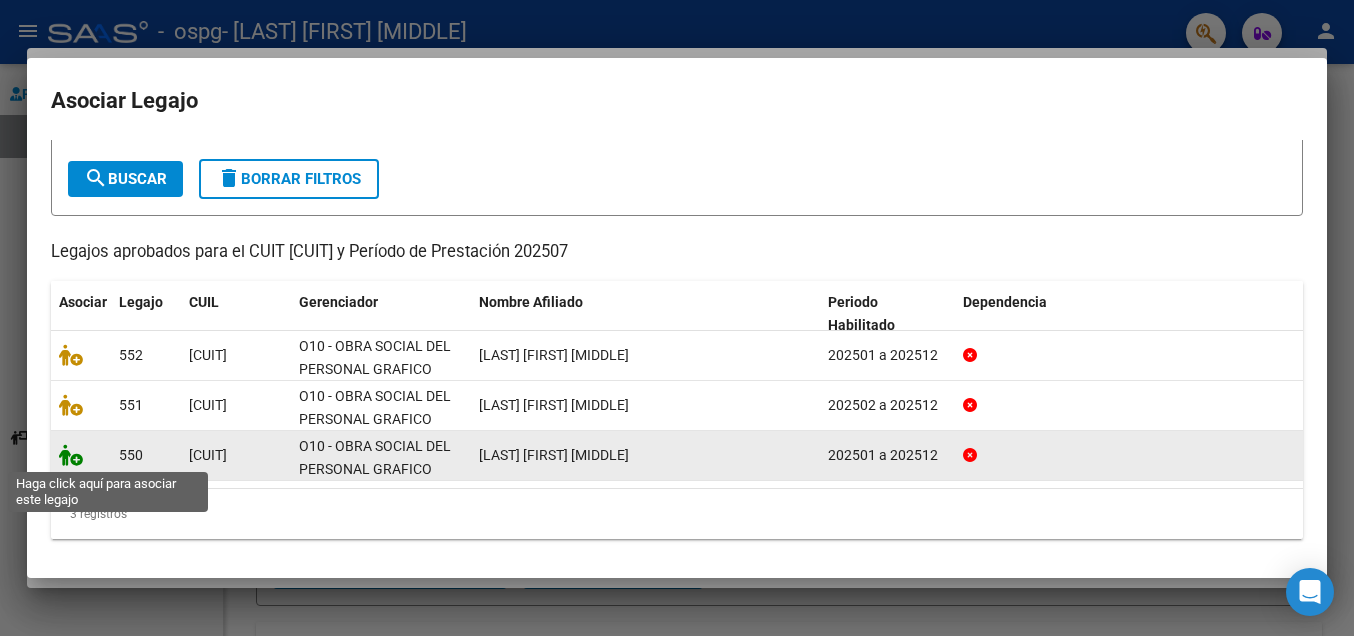 click 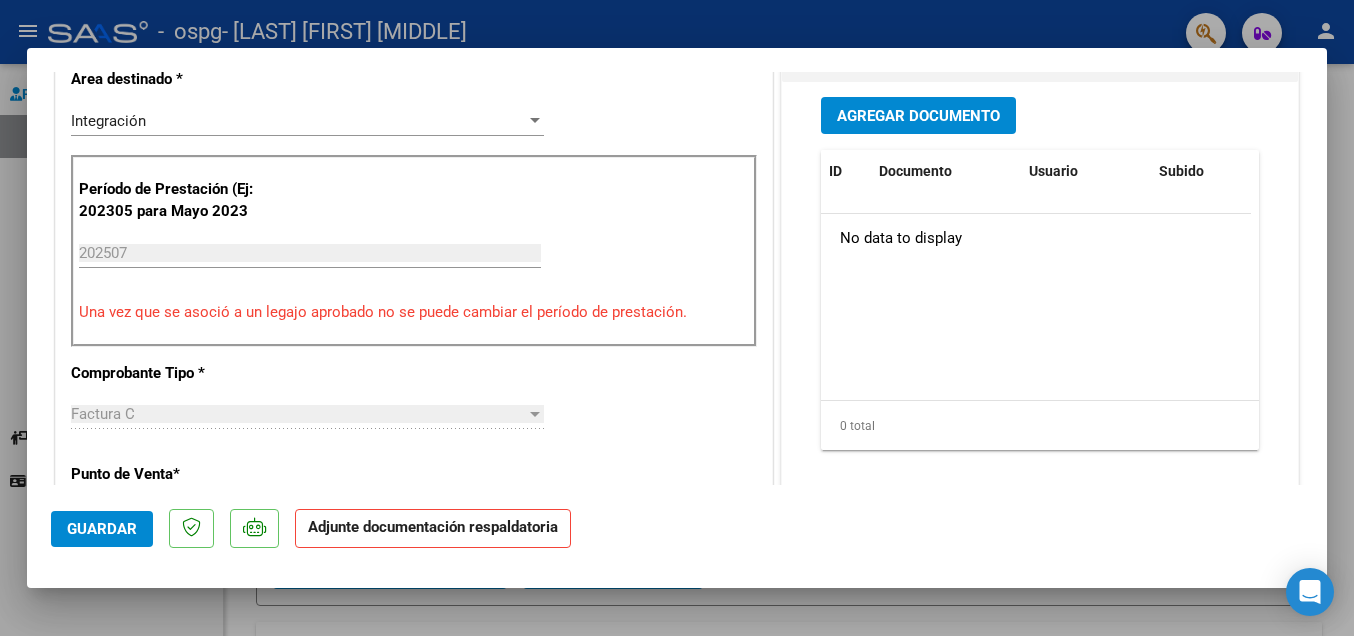 scroll, scrollTop: 432, scrollLeft: 0, axis: vertical 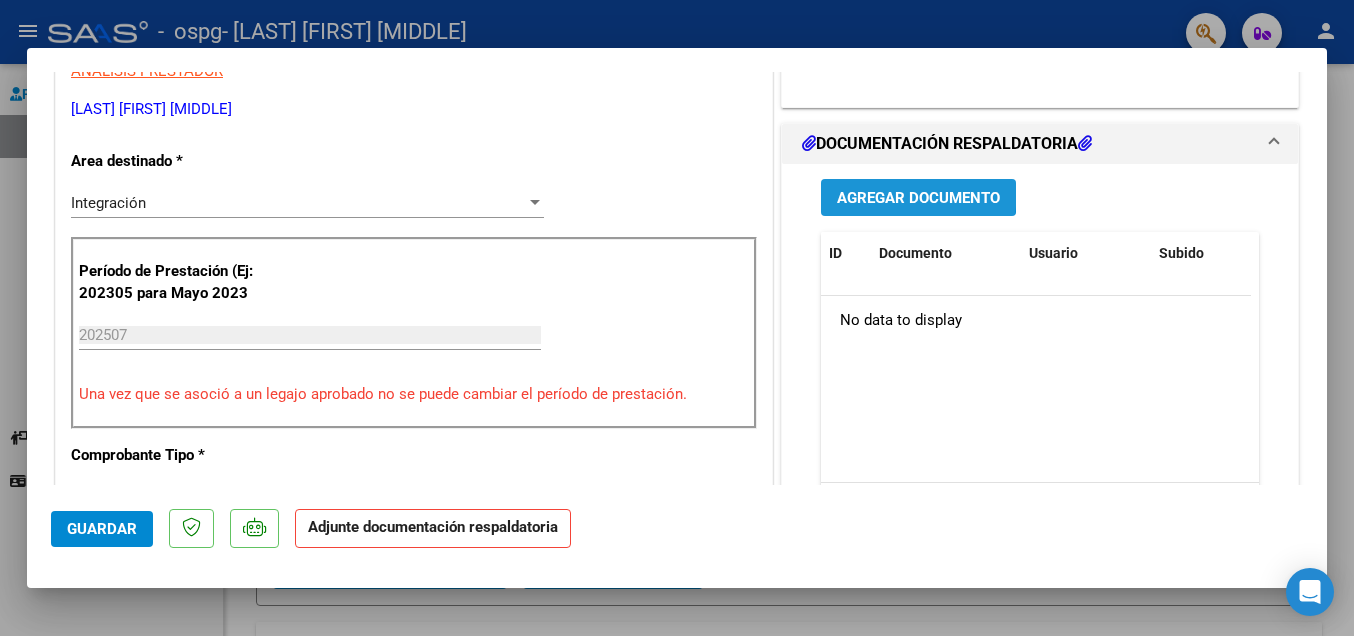click on "Agregar Documento" at bounding box center (918, 198) 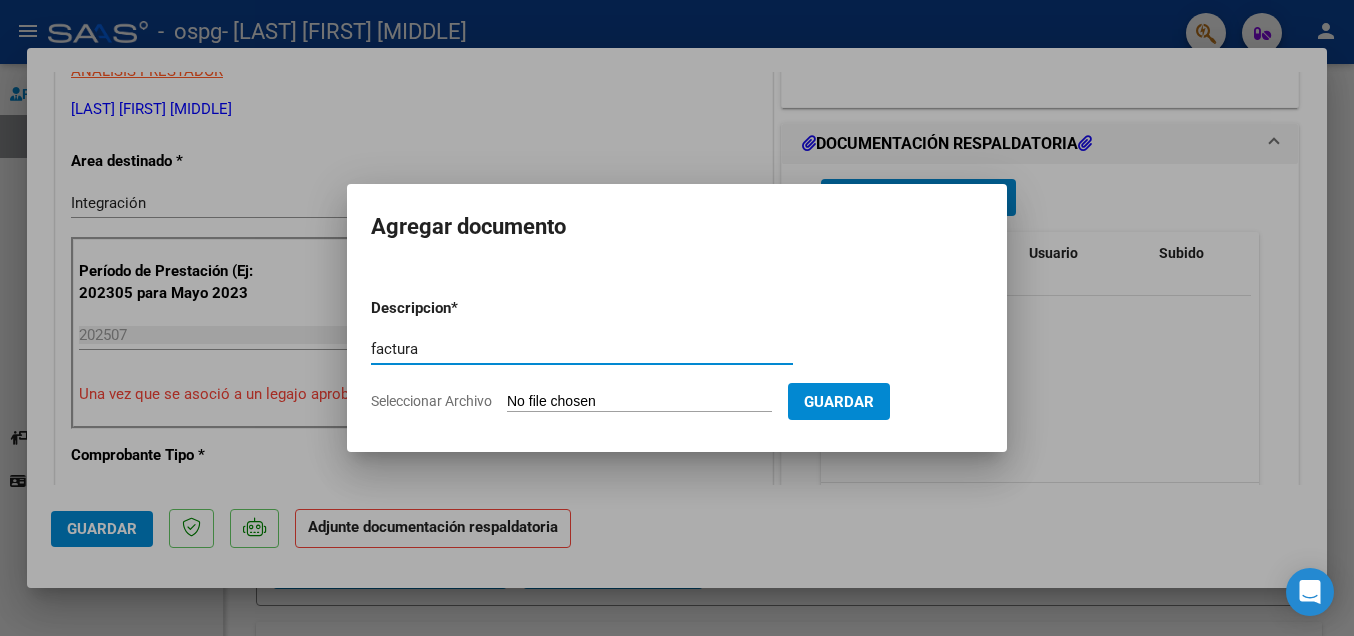 type on "factura" 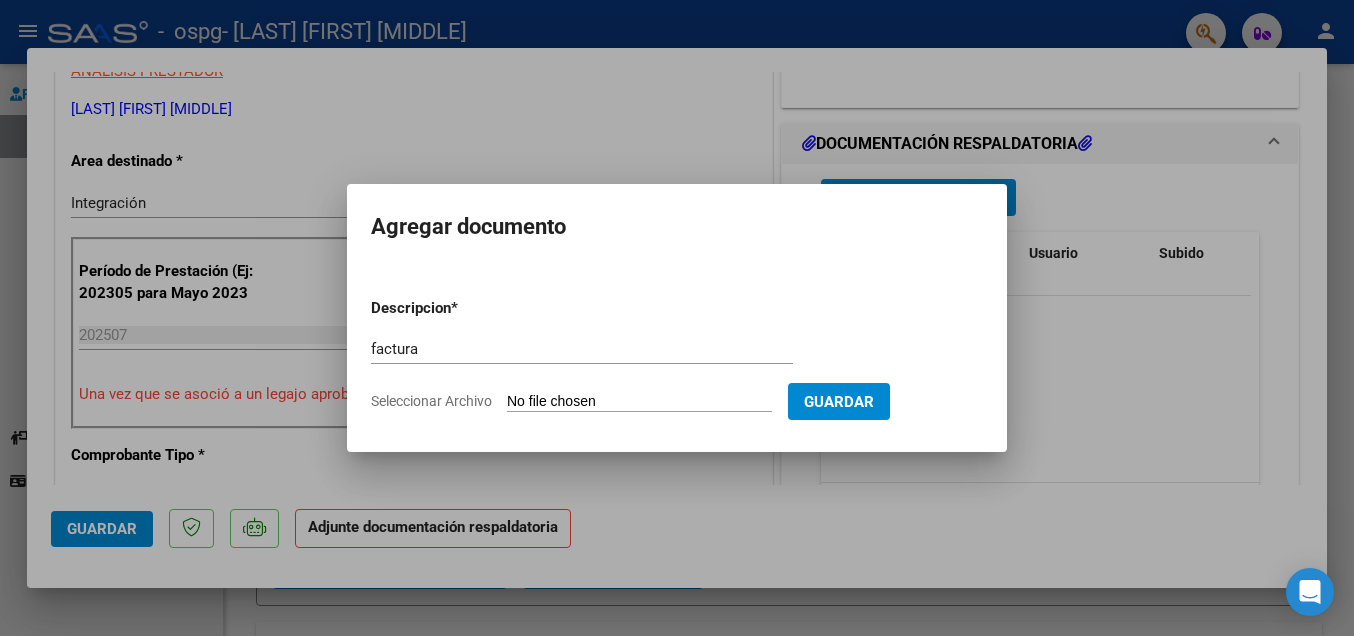 type on "C:\fakepath\[CUIT]_011_00001_00000661.pdf" 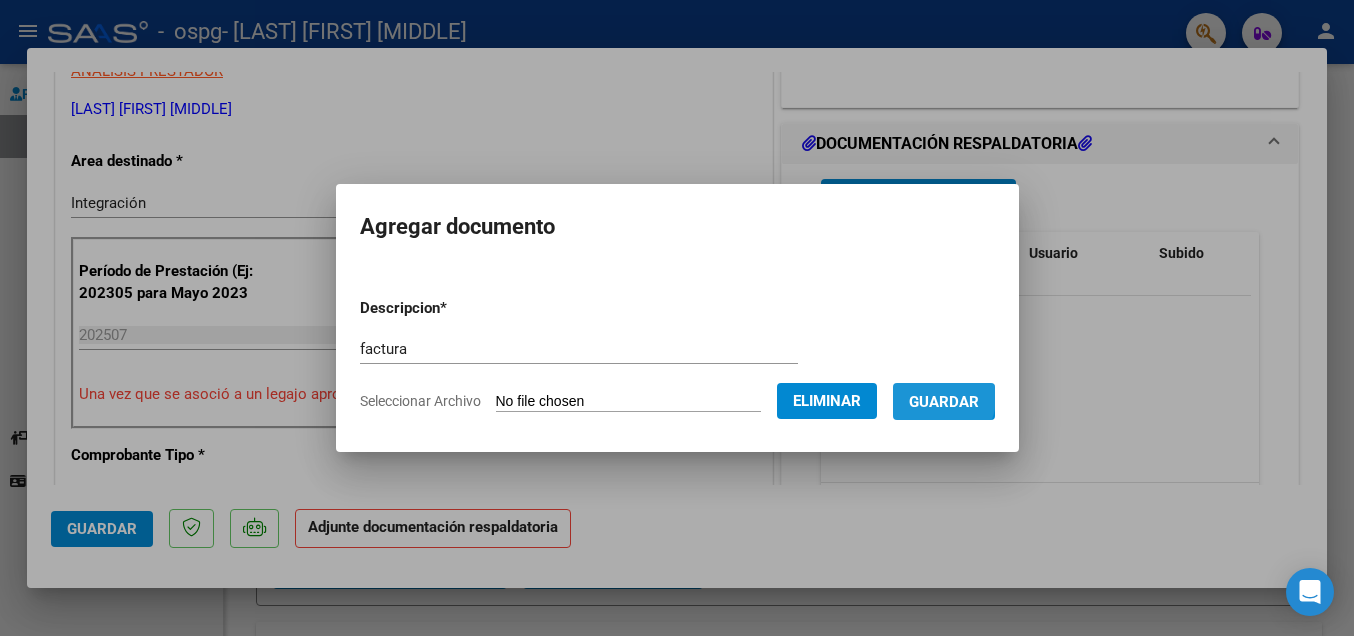 click on "Guardar" at bounding box center (944, 402) 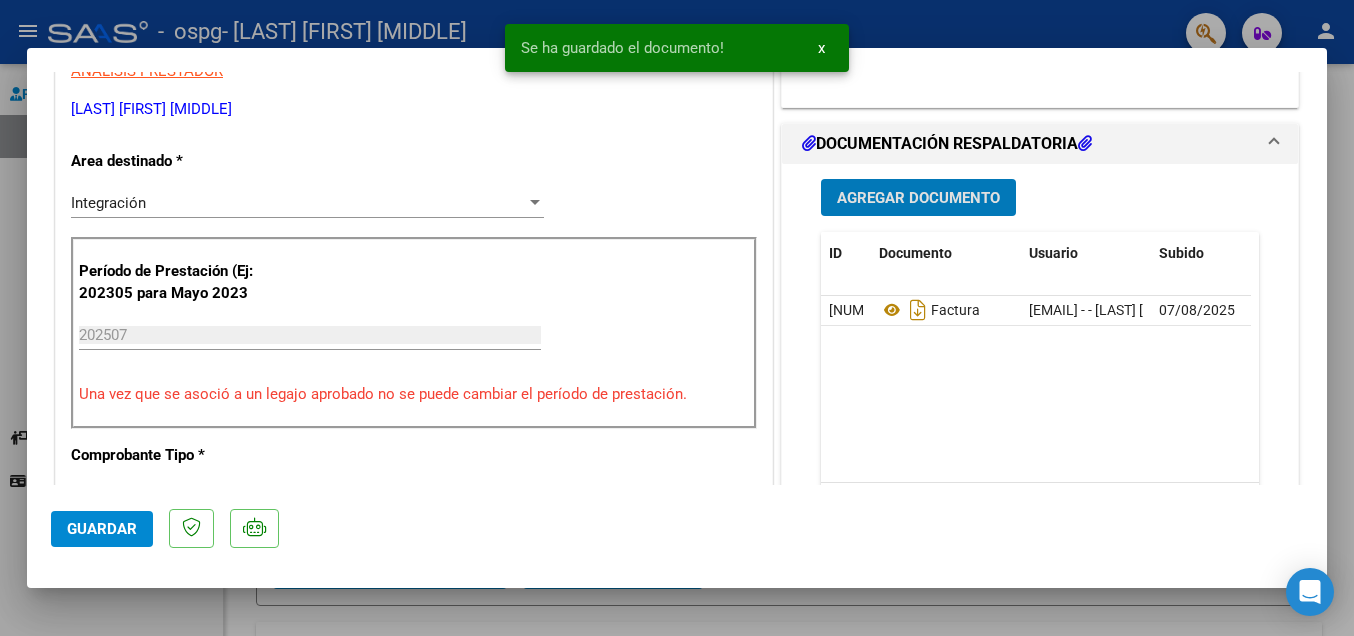 click on "Agregar Documento" at bounding box center [918, 197] 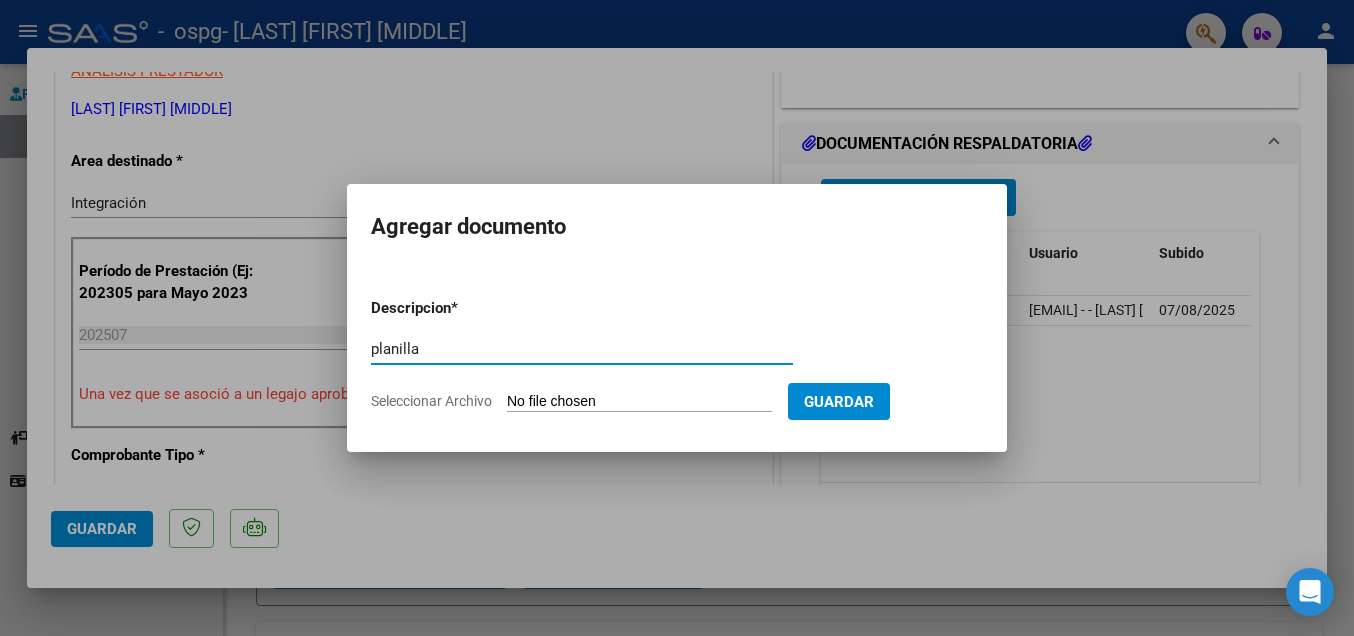 type on "planilla" 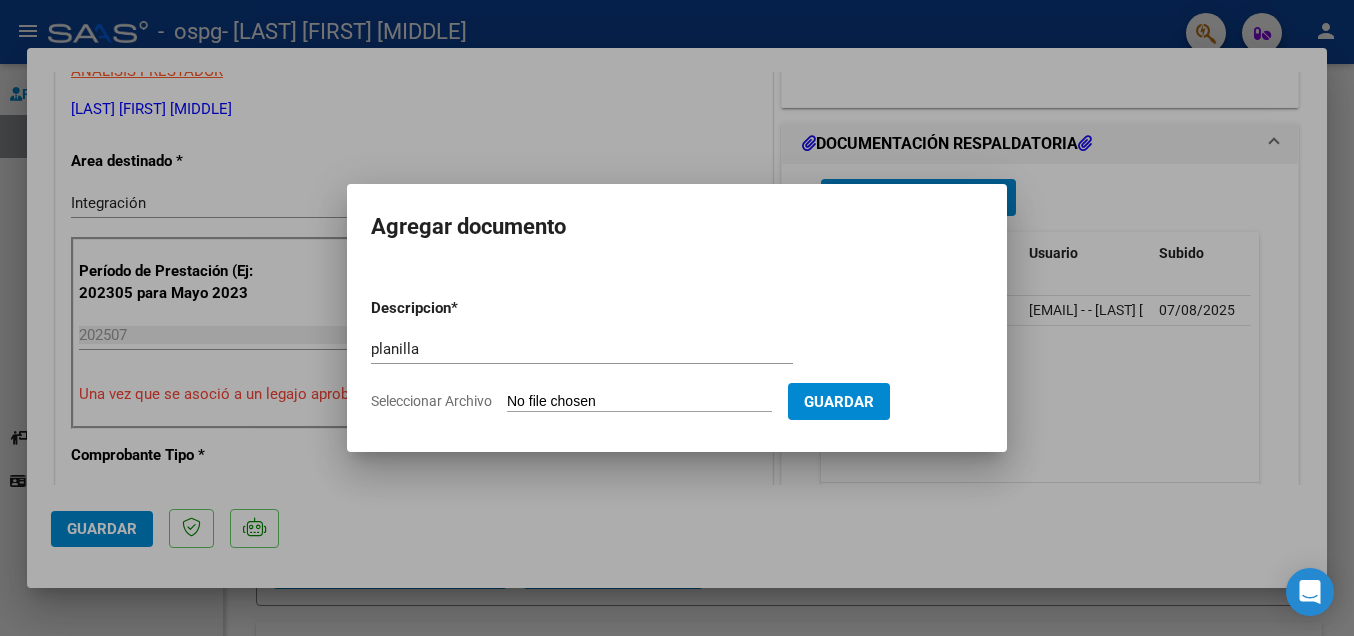 click on "Seleccionar Archivo" at bounding box center [639, 402] 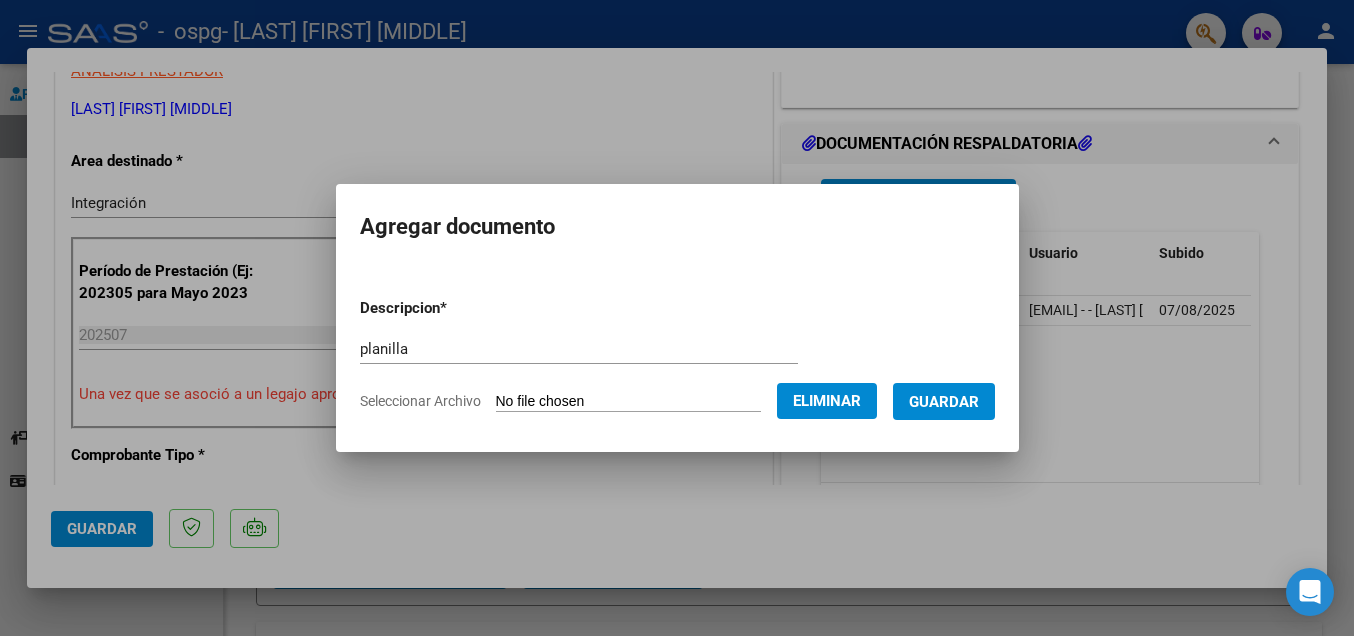 click on "Guardar" at bounding box center [944, 402] 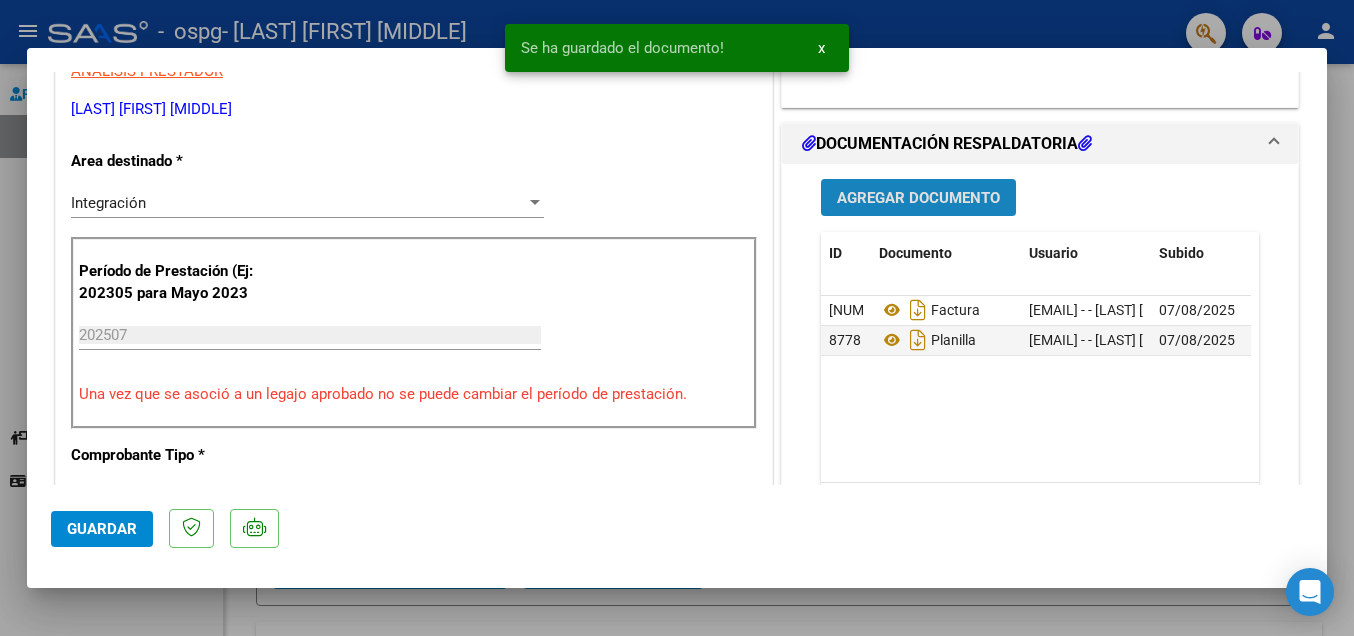 click on "Agregar Documento" at bounding box center [918, 198] 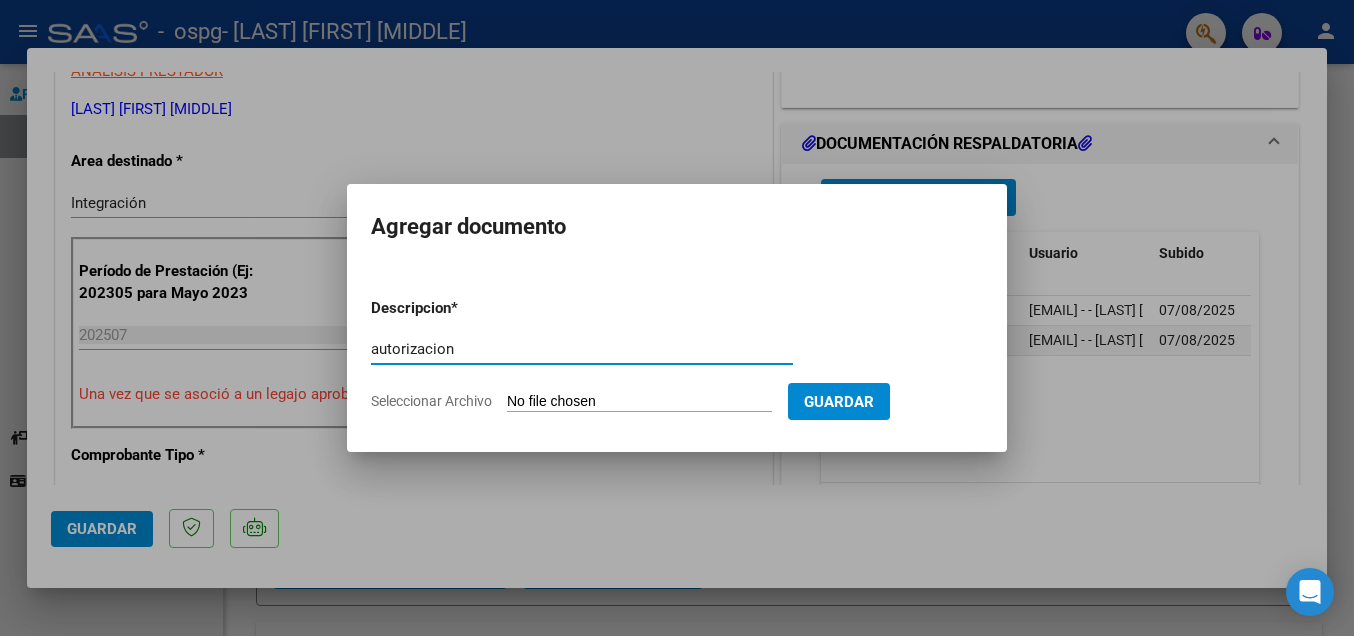 type on "autorizacion" 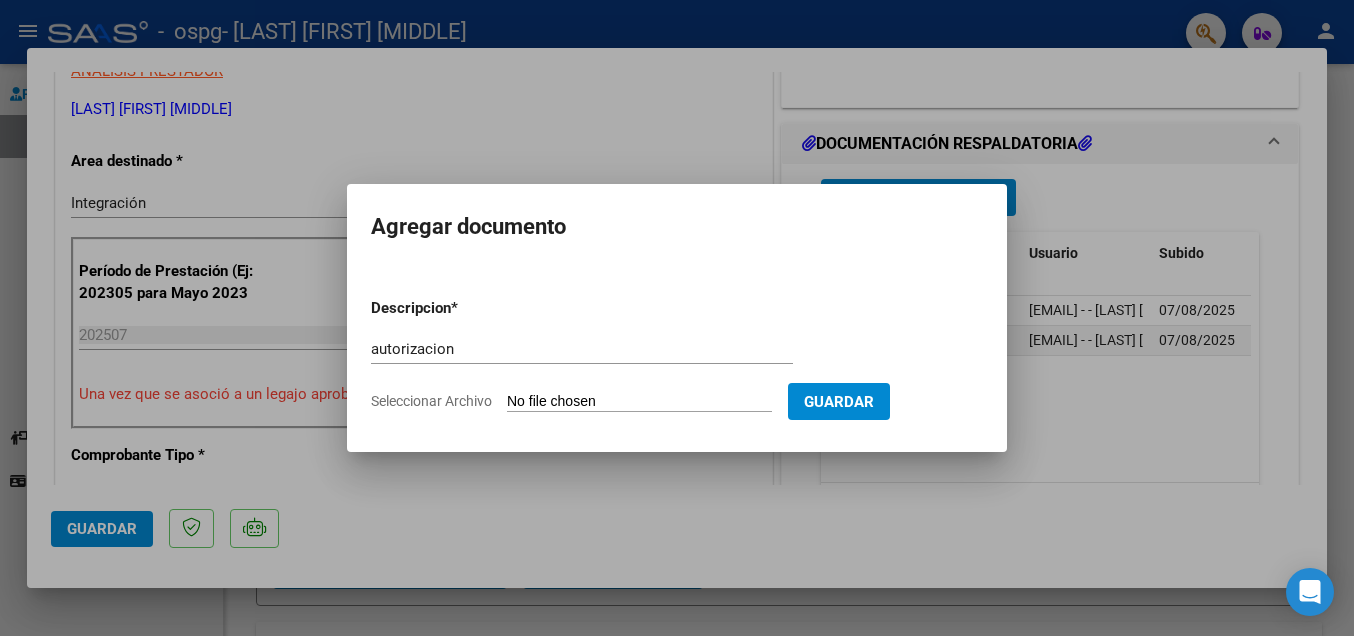 click on "Seleccionar Archivo" at bounding box center [639, 402] 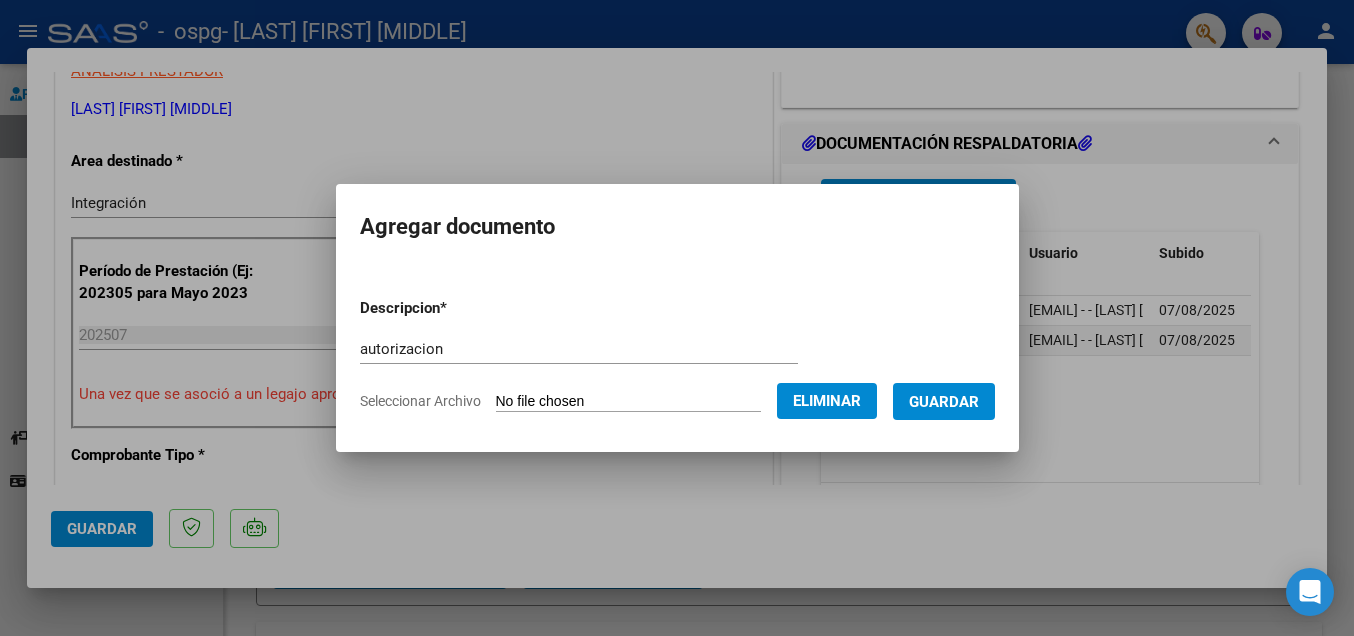 click on "Guardar" at bounding box center [944, 401] 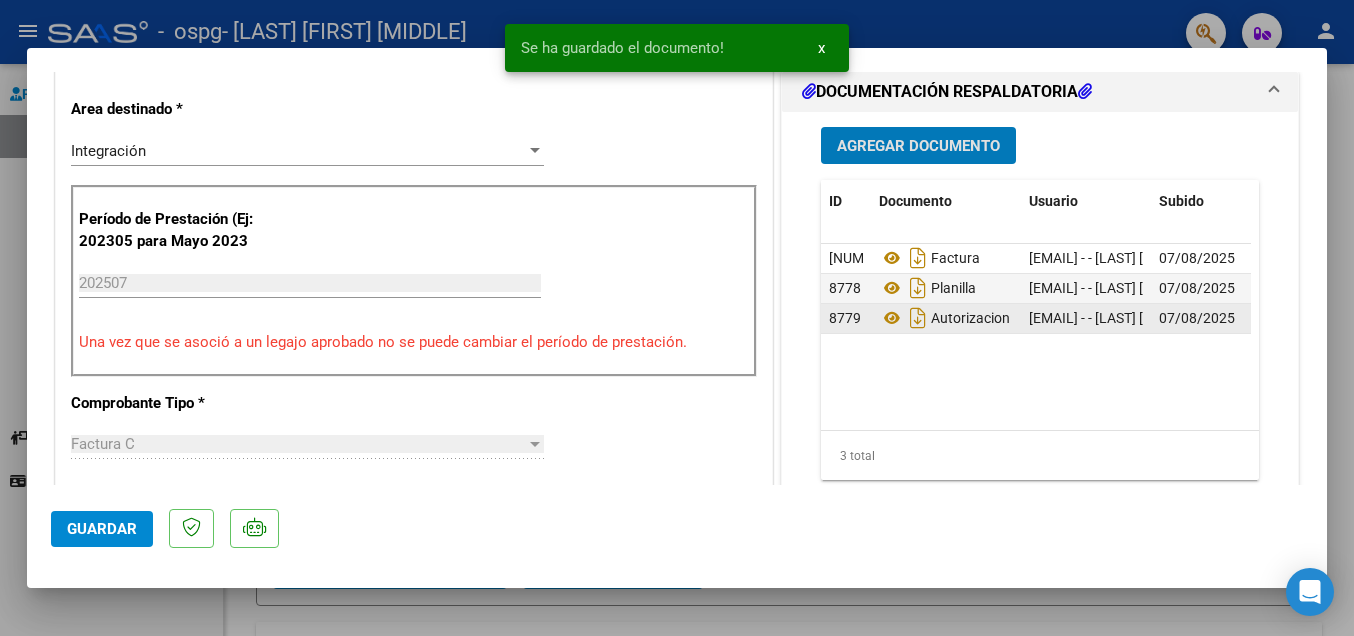 scroll, scrollTop: 540, scrollLeft: 0, axis: vertical 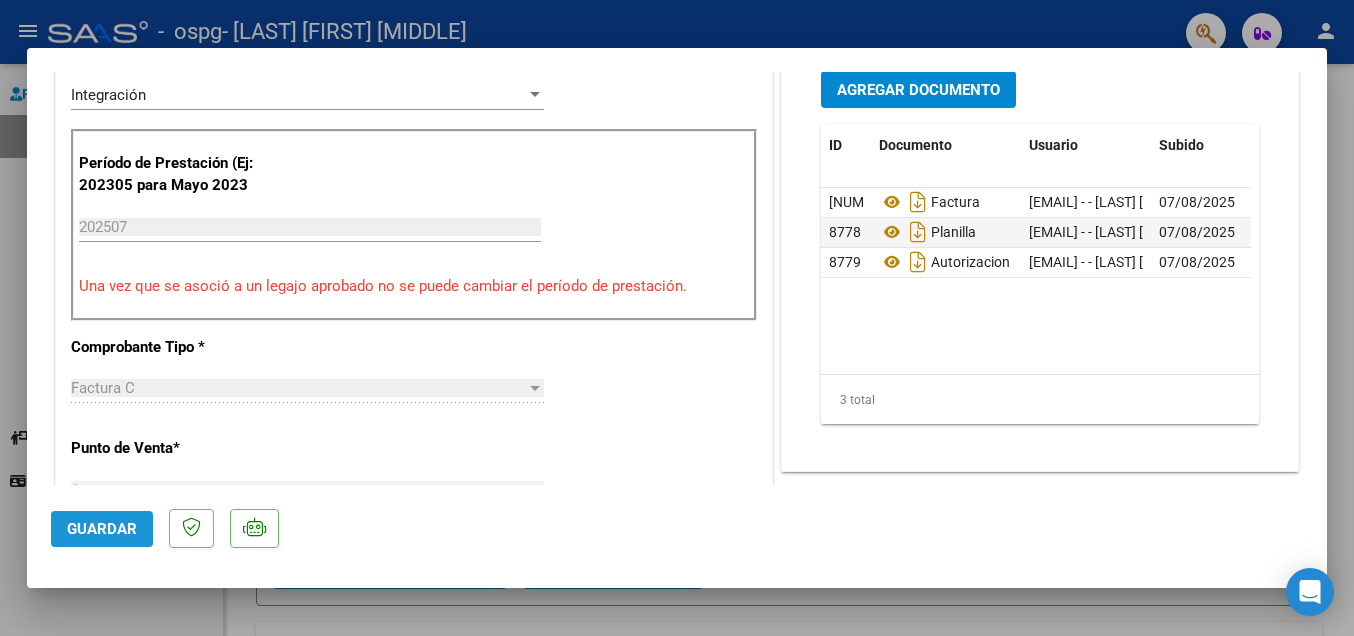 click on "Guardar" 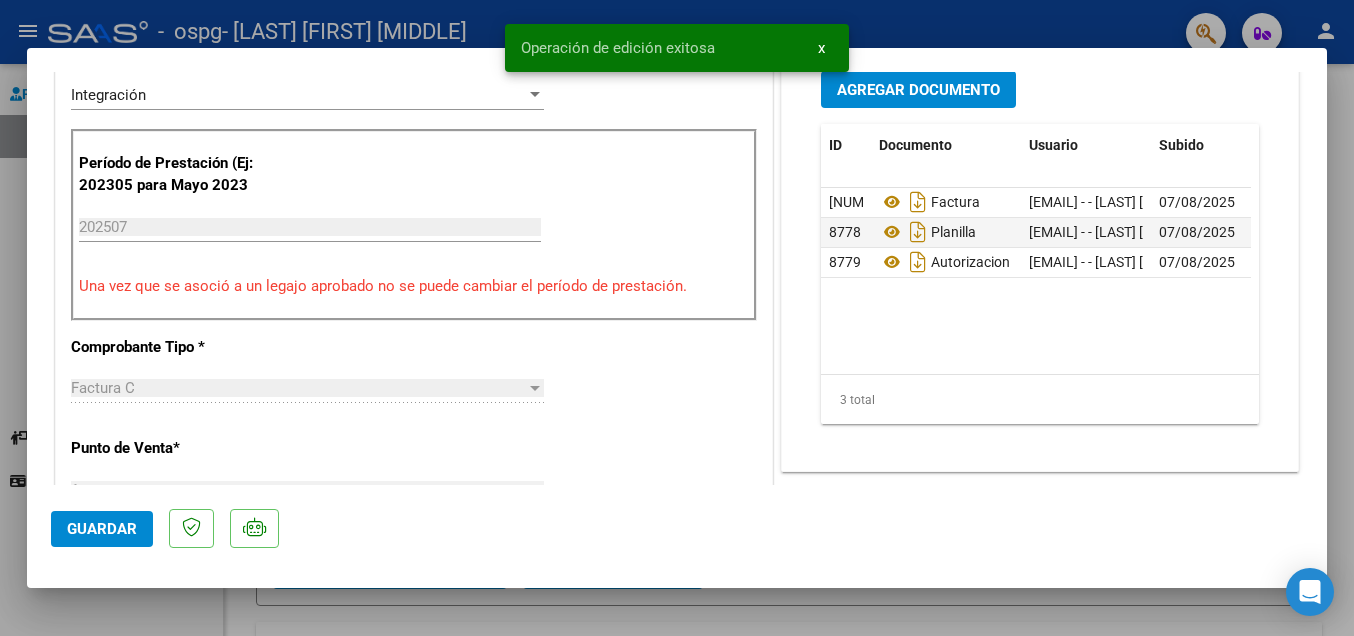 click at bounding box center (677, 318) 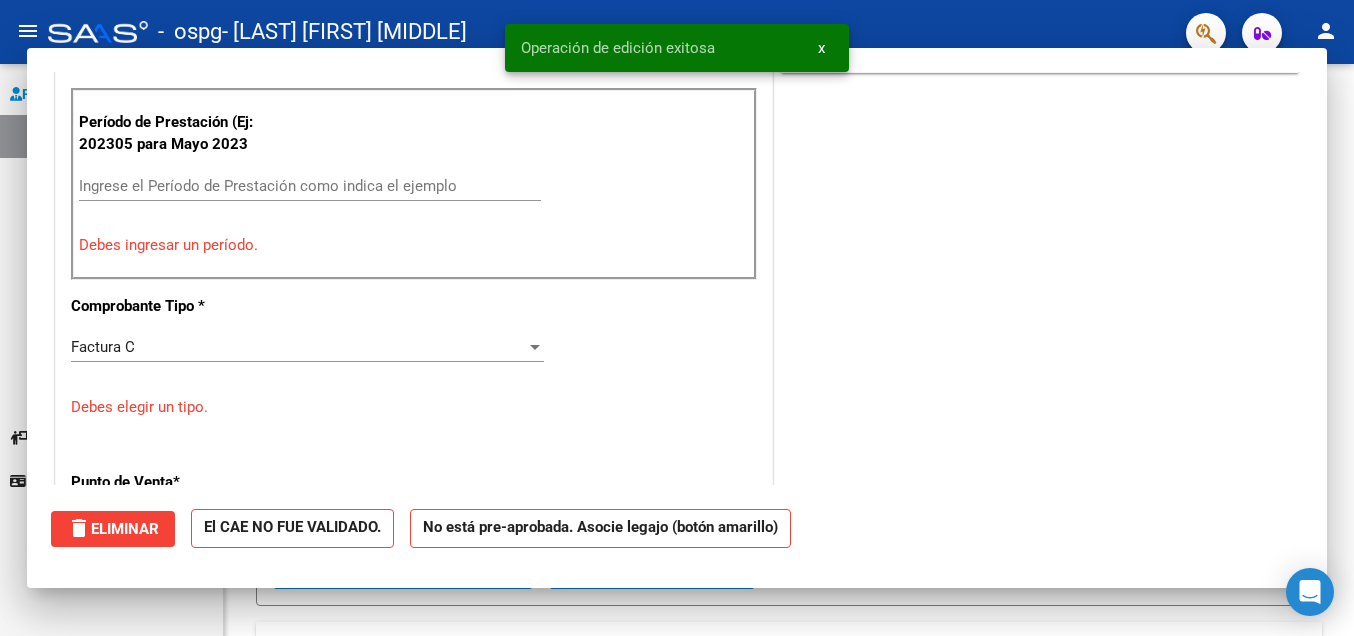 scroll, scrollTop: 0, scrollLeft: 0, axis: both 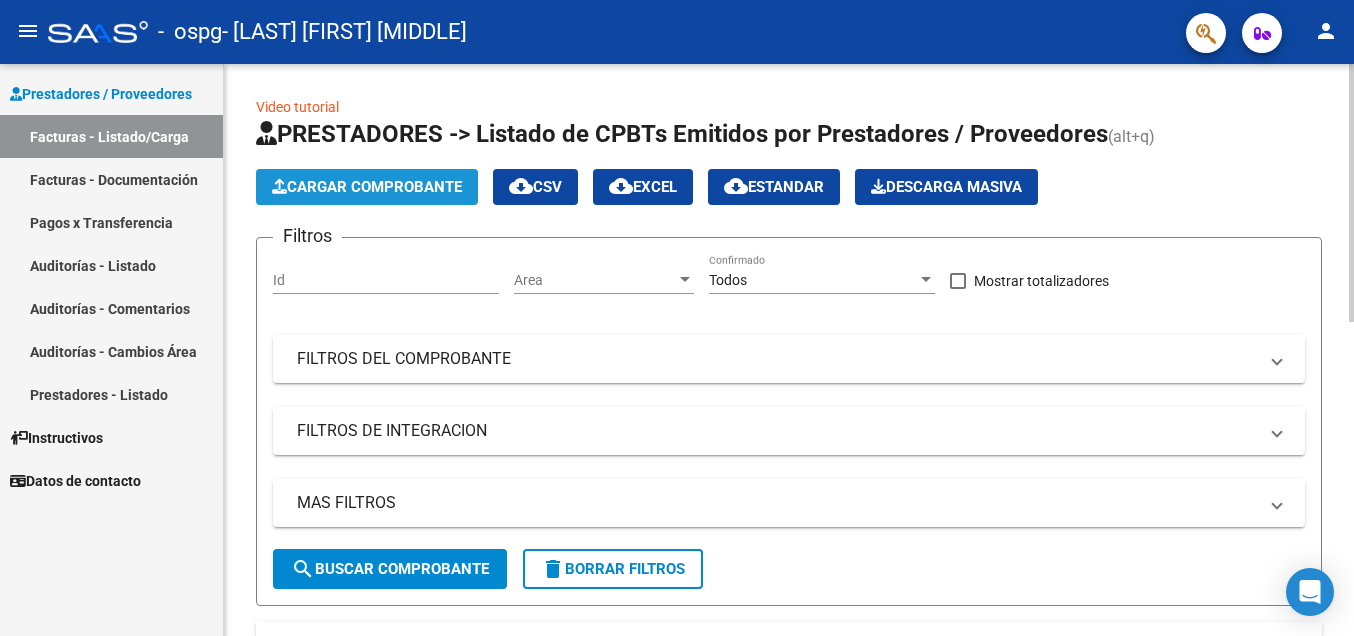 click on "Cargar Comprobante" 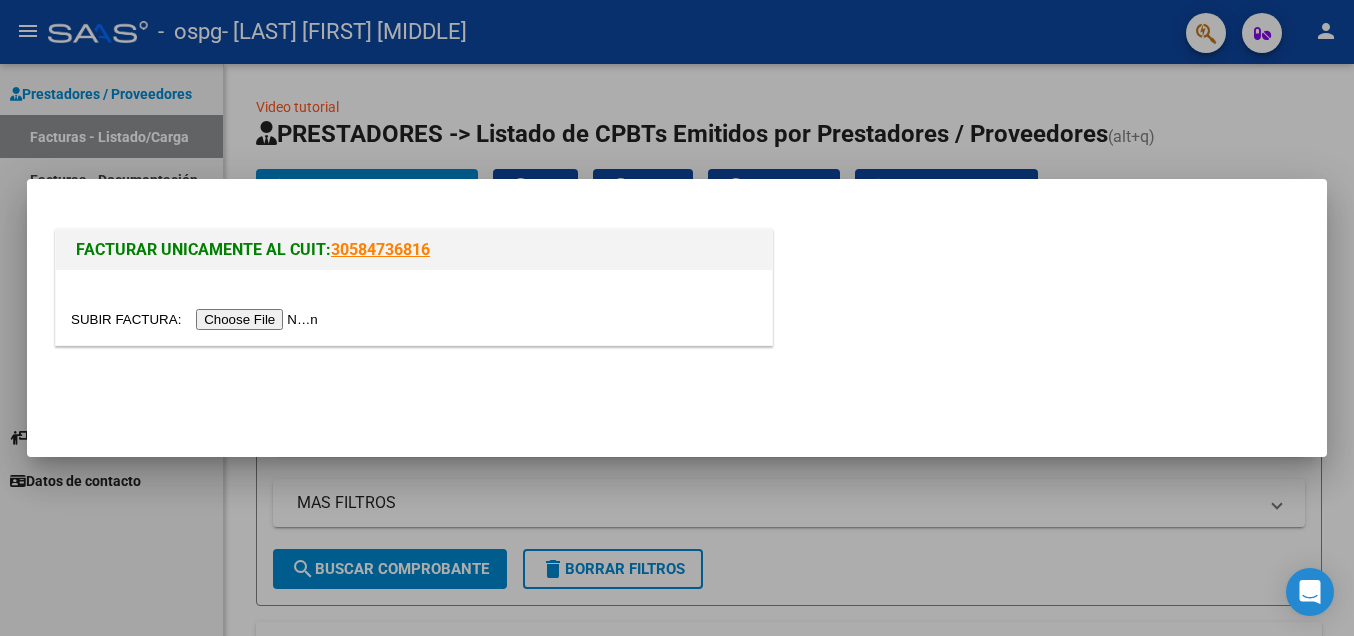 click at bounding box center (197, 319) 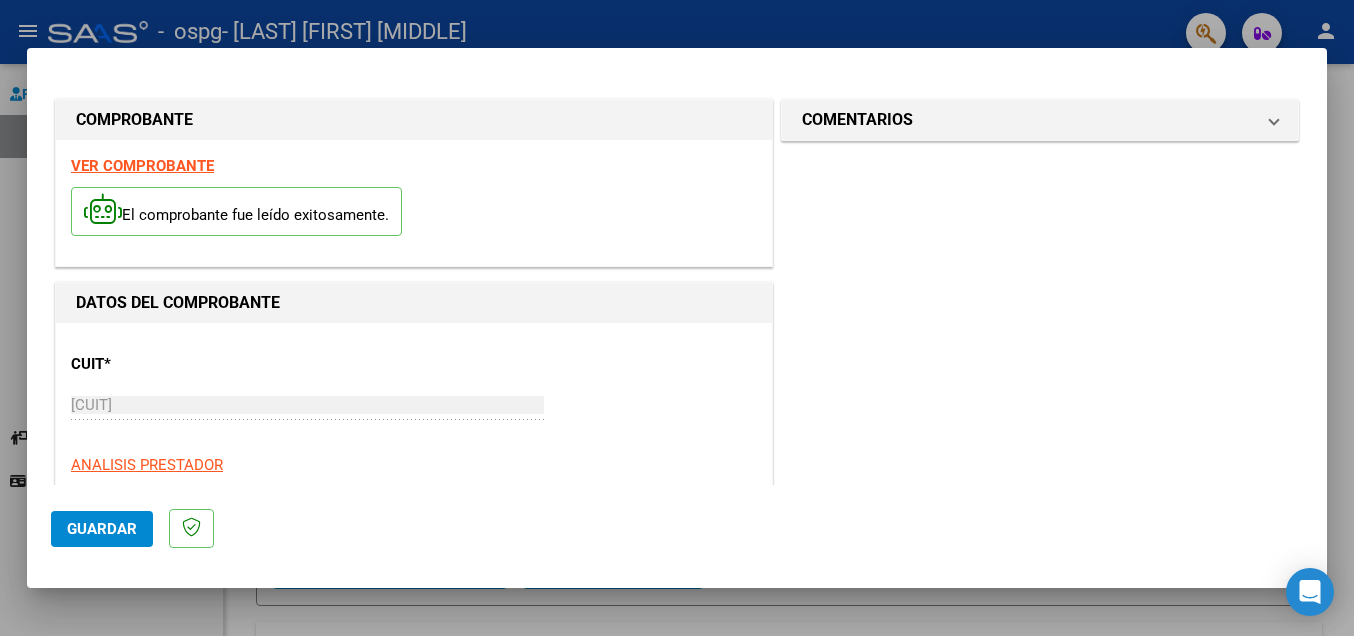 scroll, scrollTop: 324, scrollLeft: 0, axis: vertical 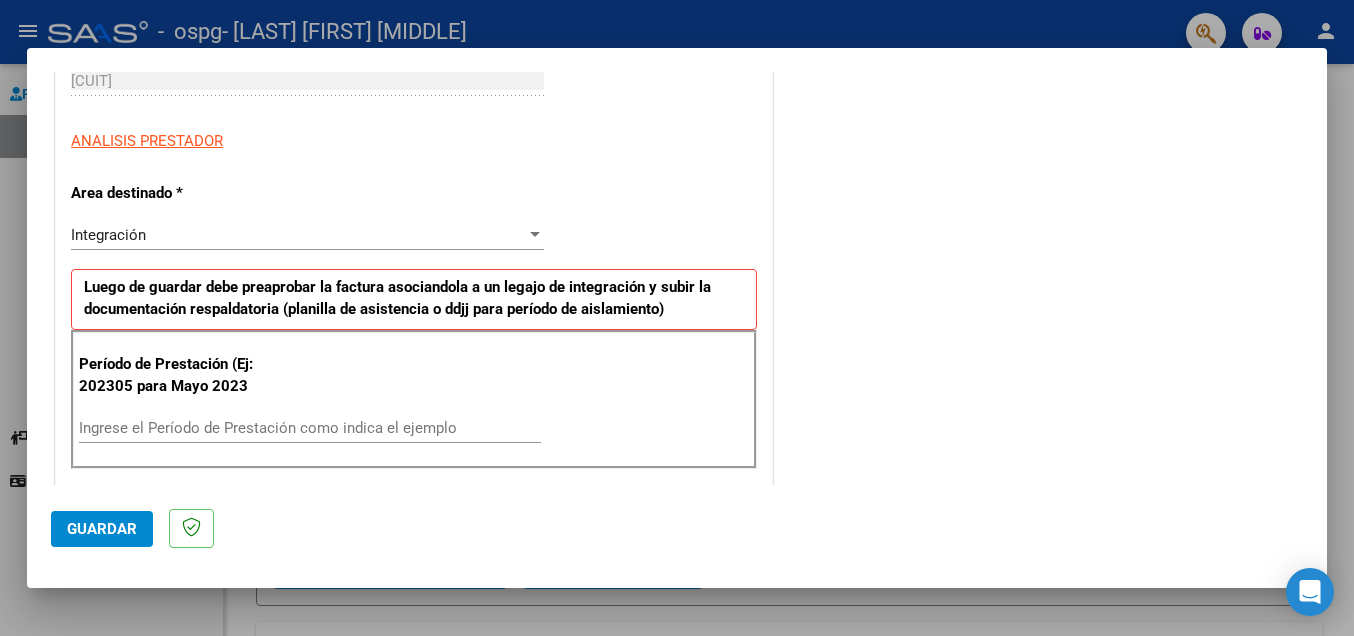 click on "Ingrese el Período de Prestación como indica el ejemplo" at bounding box center [310, 428] 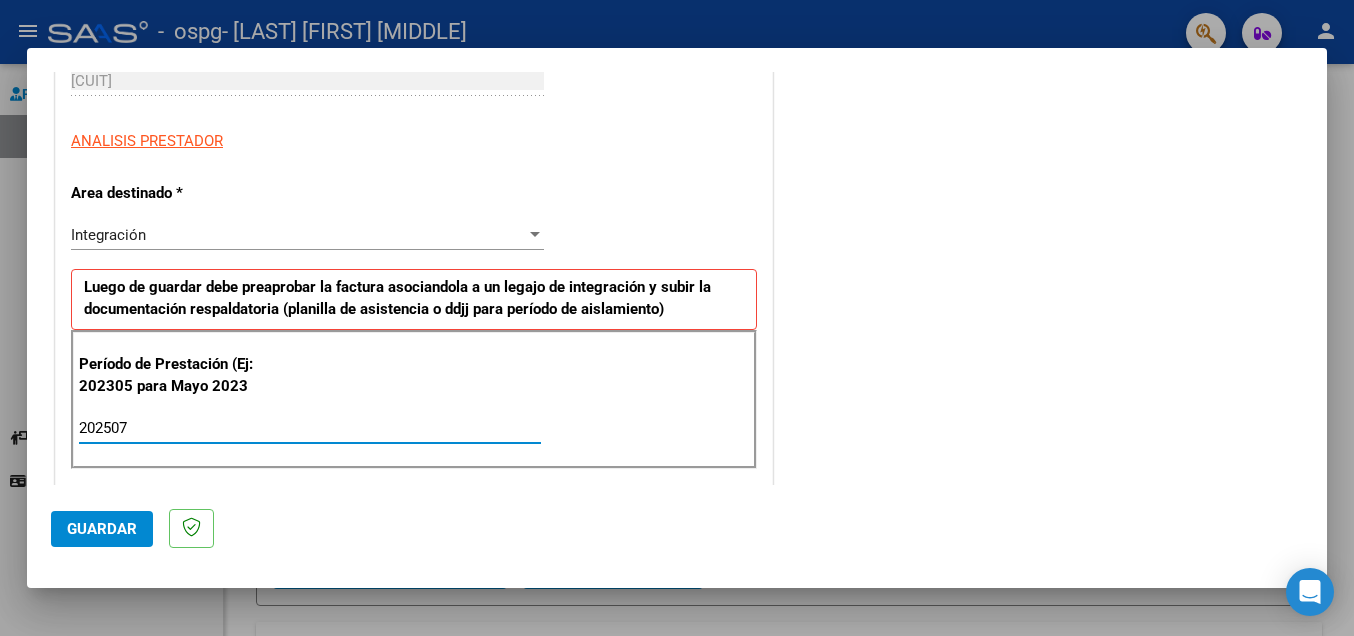 type on "202507" 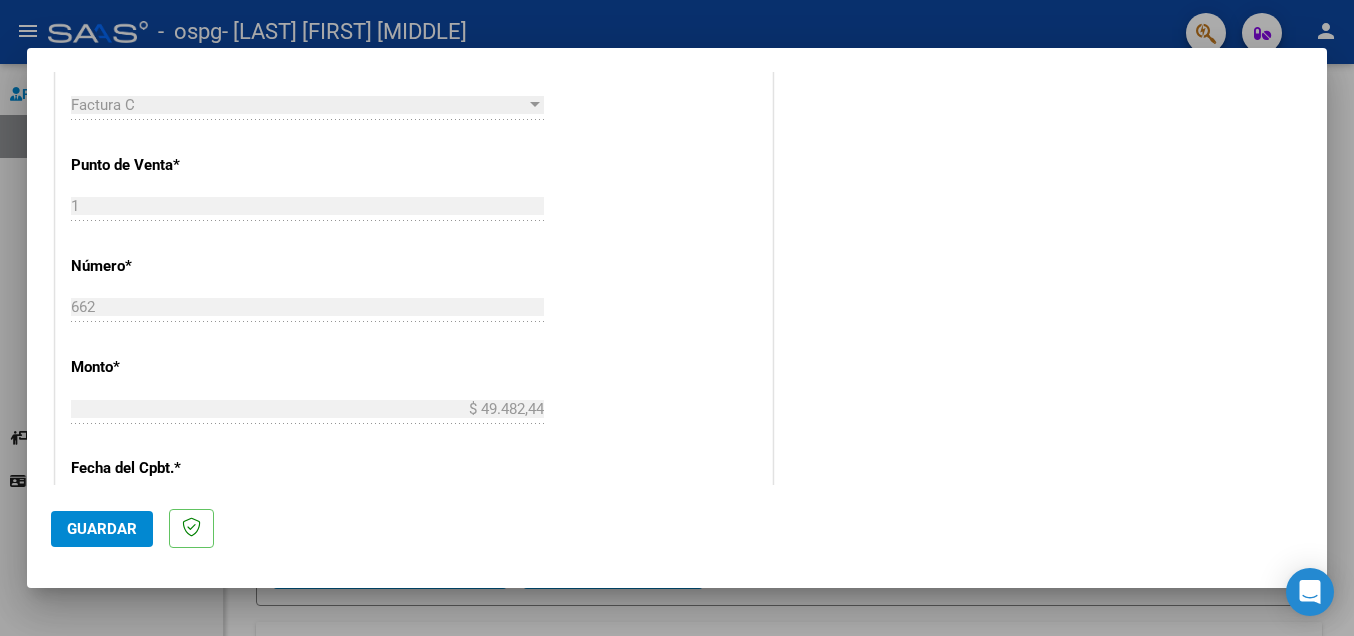 scroll, scrollTop: 1188, scrollLeft: 0, axis: vertical 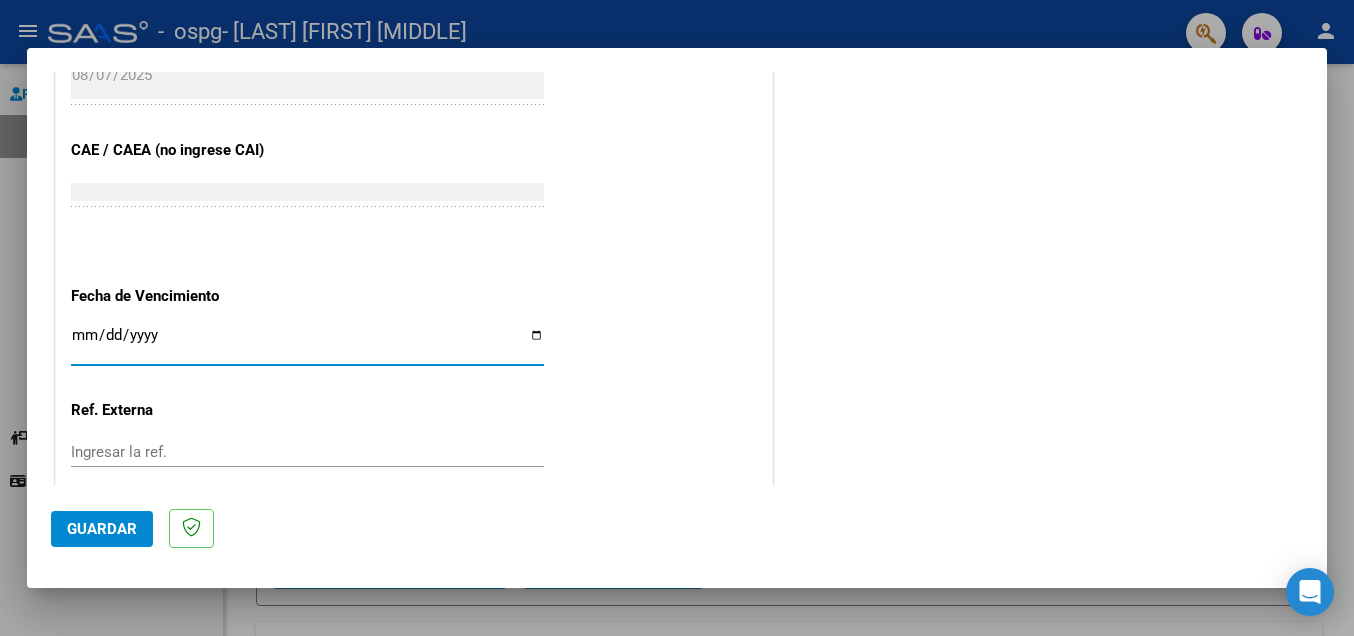 click on "Ingresar la fecha" at bounding box center [307, 343] 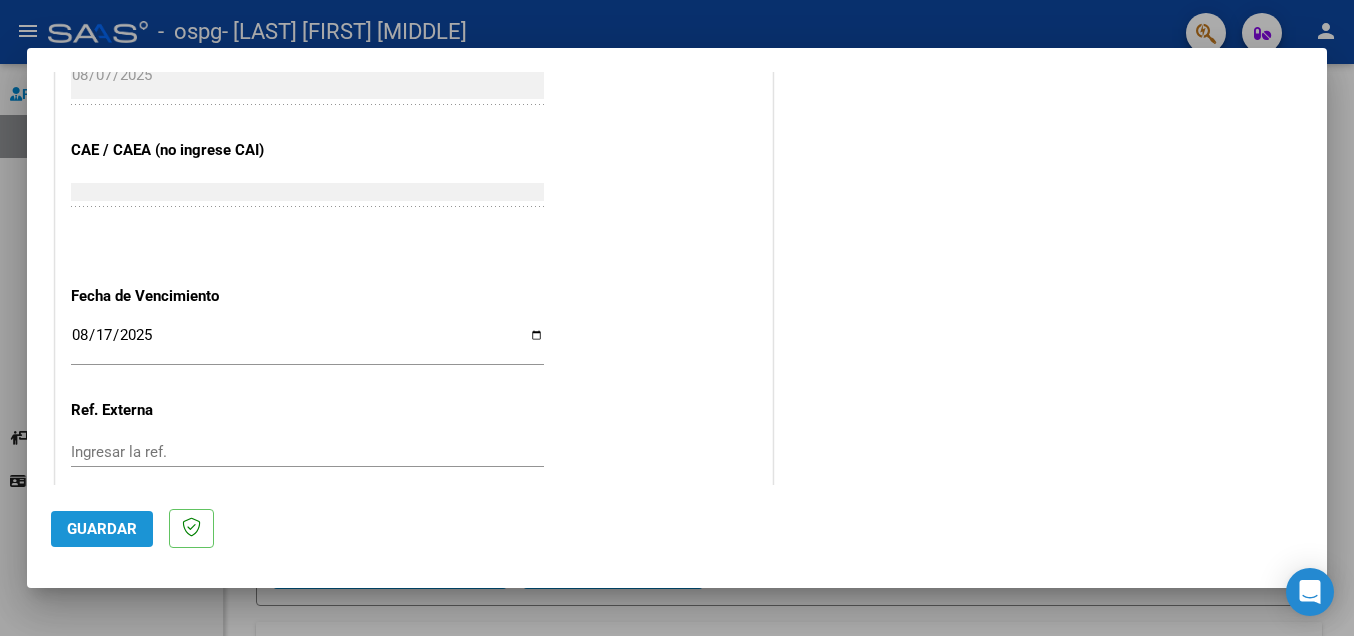 click on "Guardar" 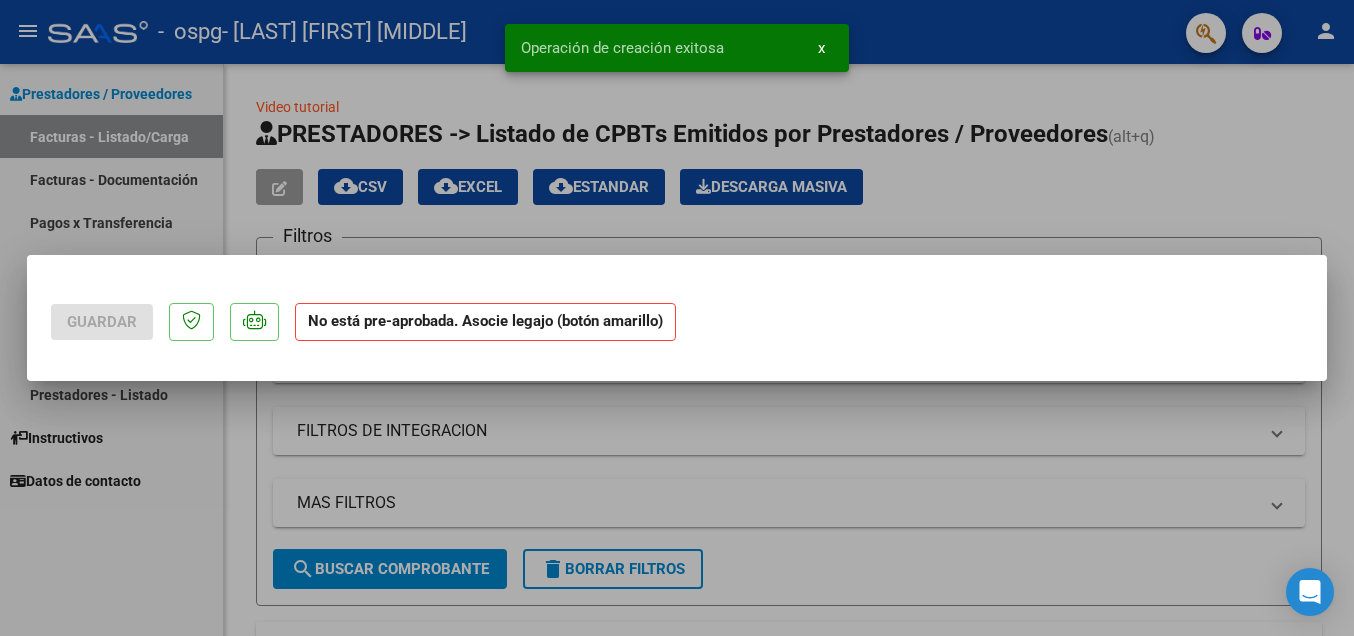 scroll, scrollTop: 0, scrollLeft: 0, axis: both 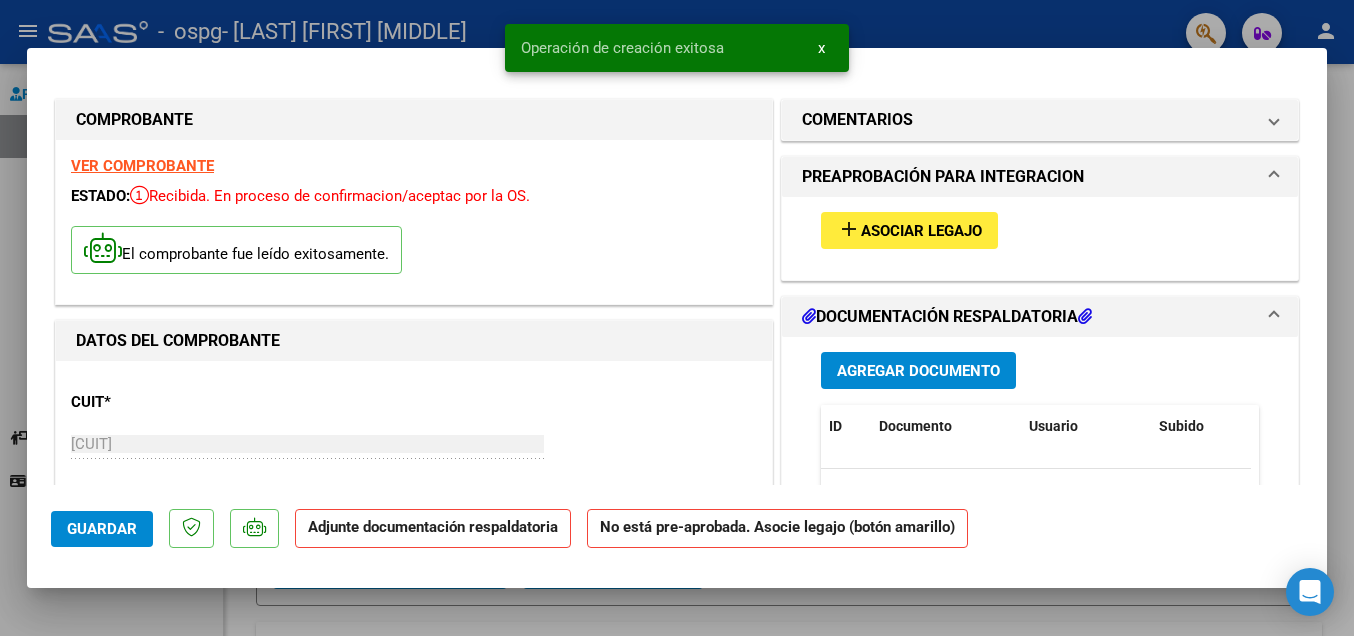 click on "add" at bounding box center (849, 229) 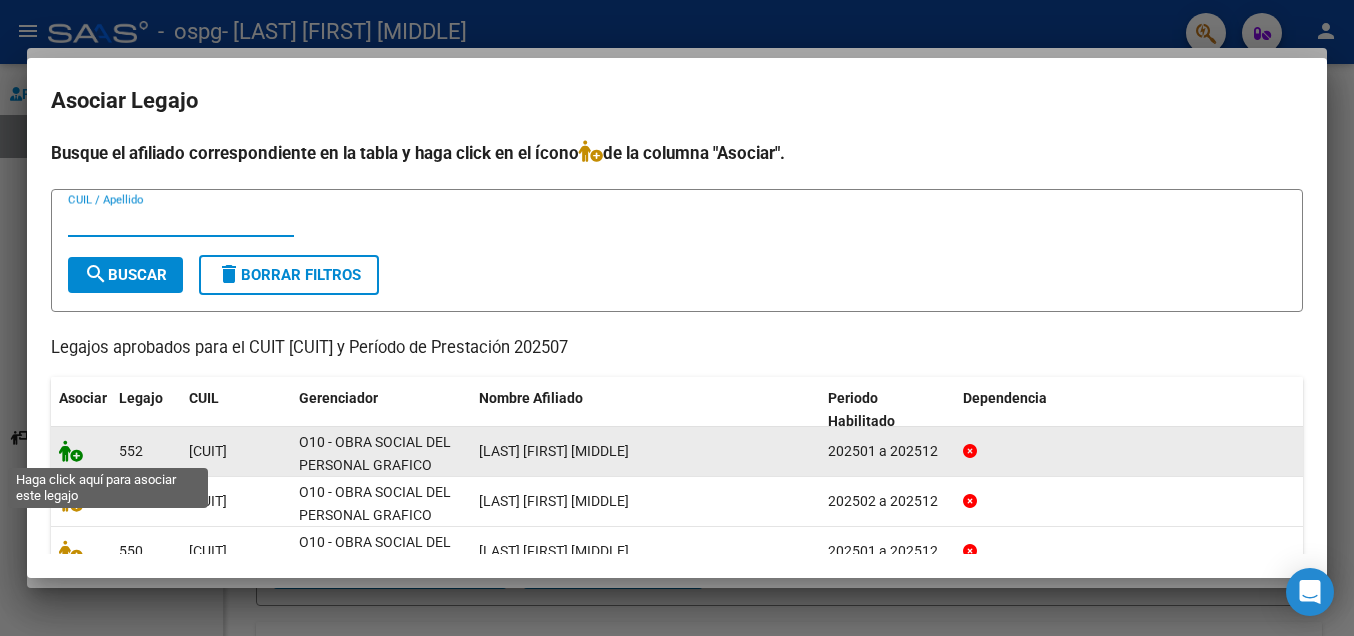 click 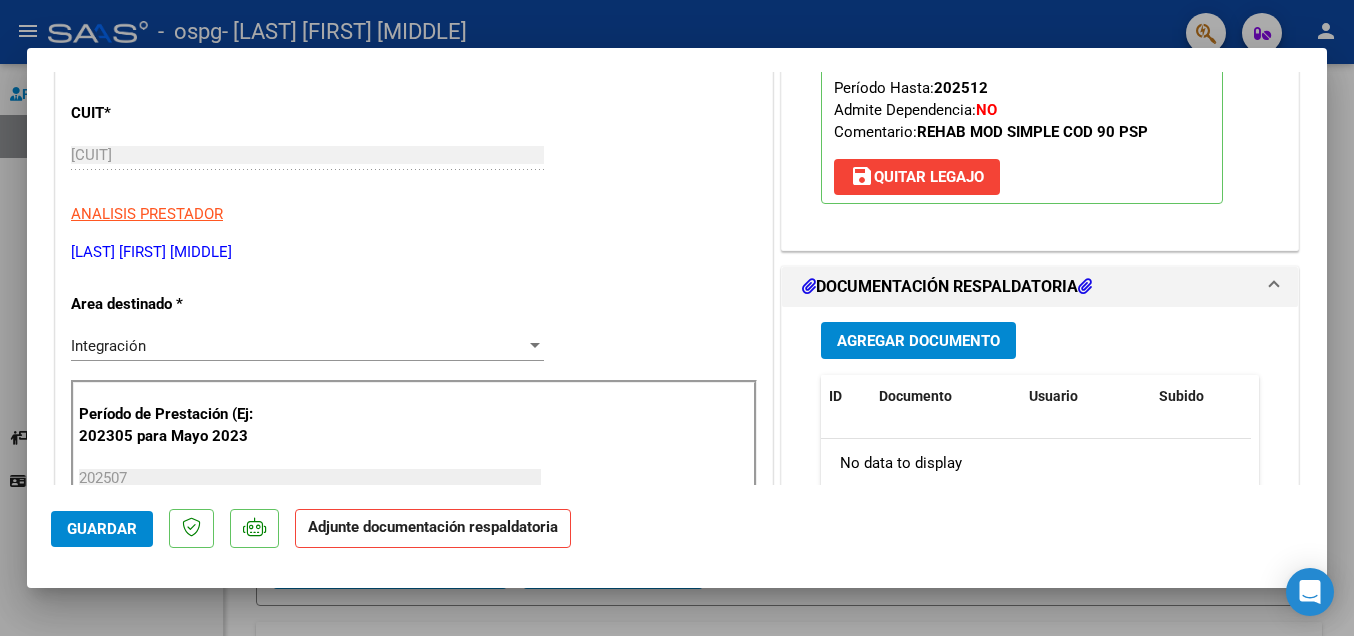 scroll, scrollTop: 324, scrollLeft: 0, axis: vertical 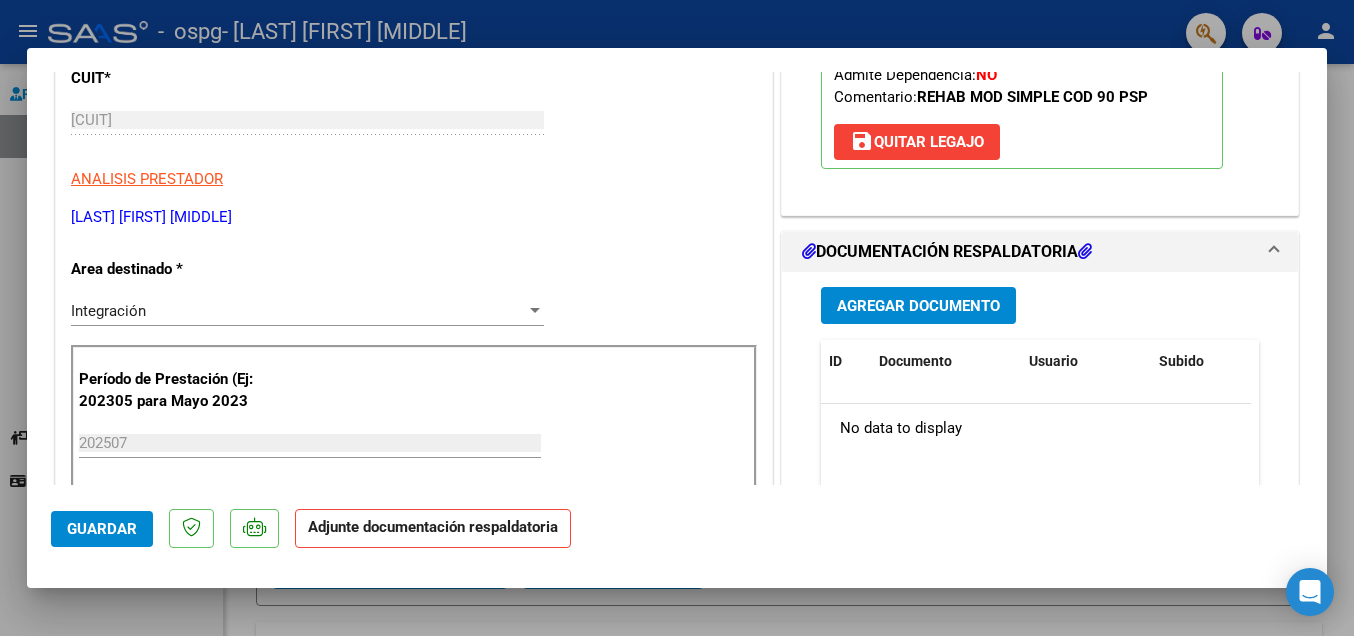click on "Agregar Documento" at bounding box center (918, 306) 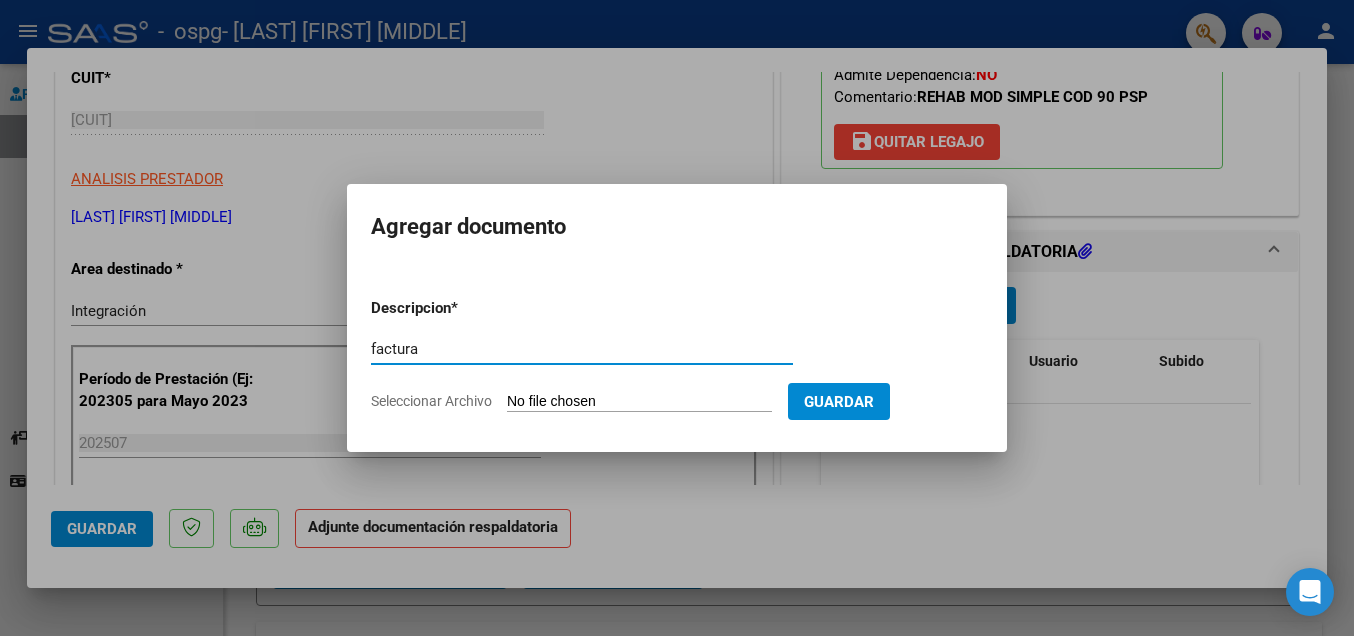 type on "factura" 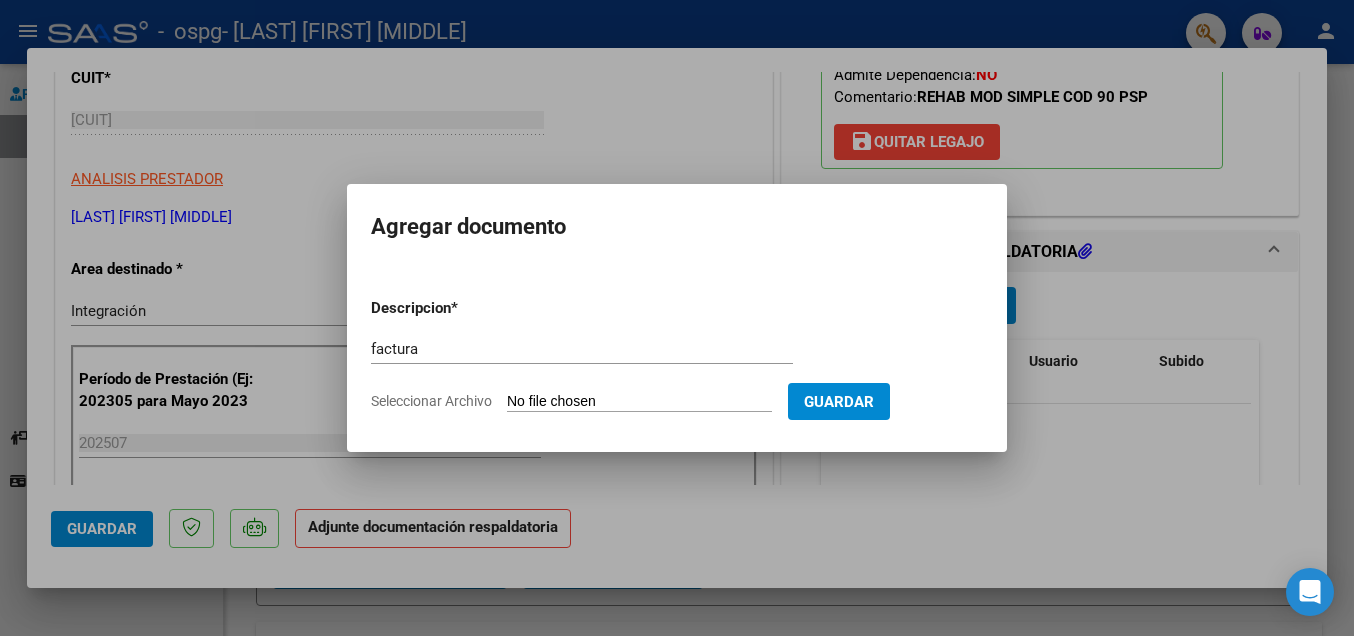 type on "C:\fakepath\27250944751_011_00001_00000662.pdf" 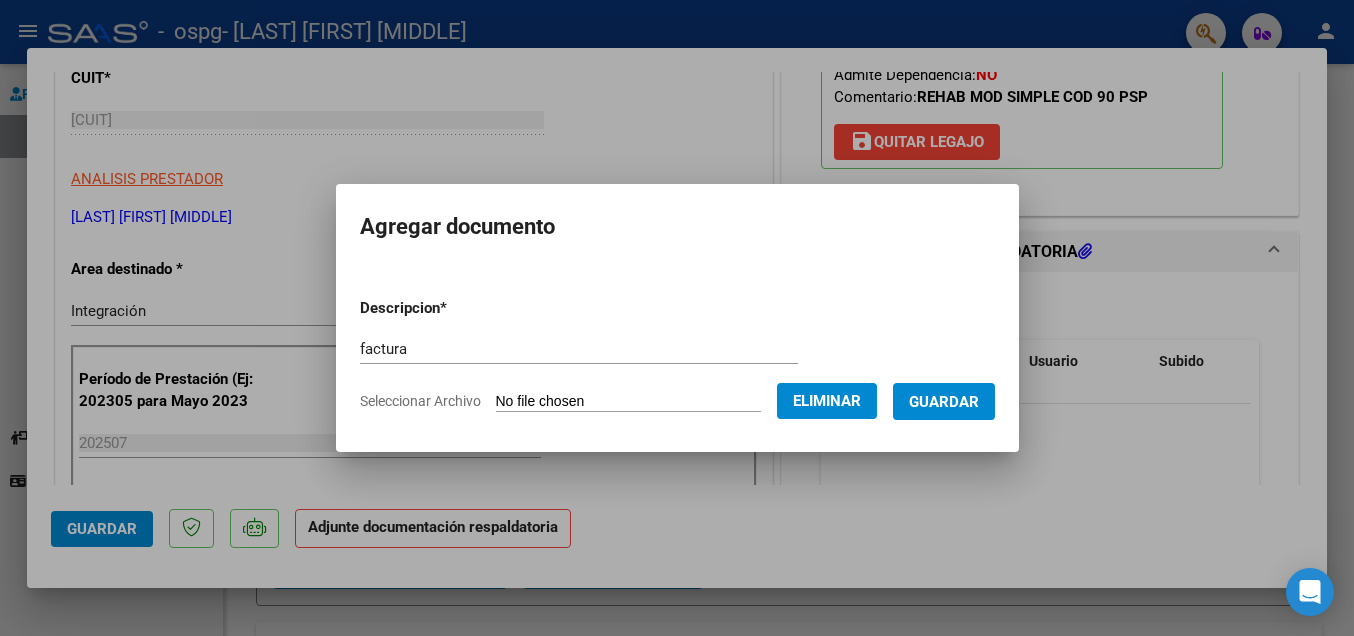 click on "Guardar" at bounding box center [944, 402] 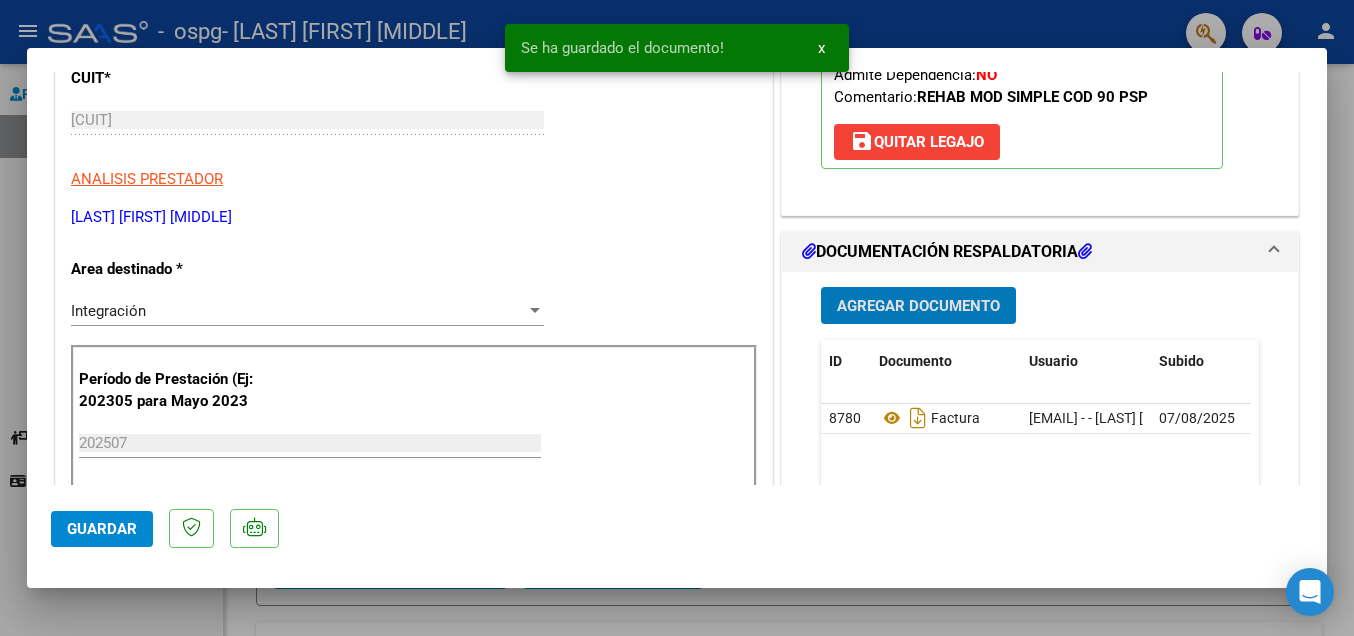 click on "Agregar Documento" at bounding box center (918, 306) 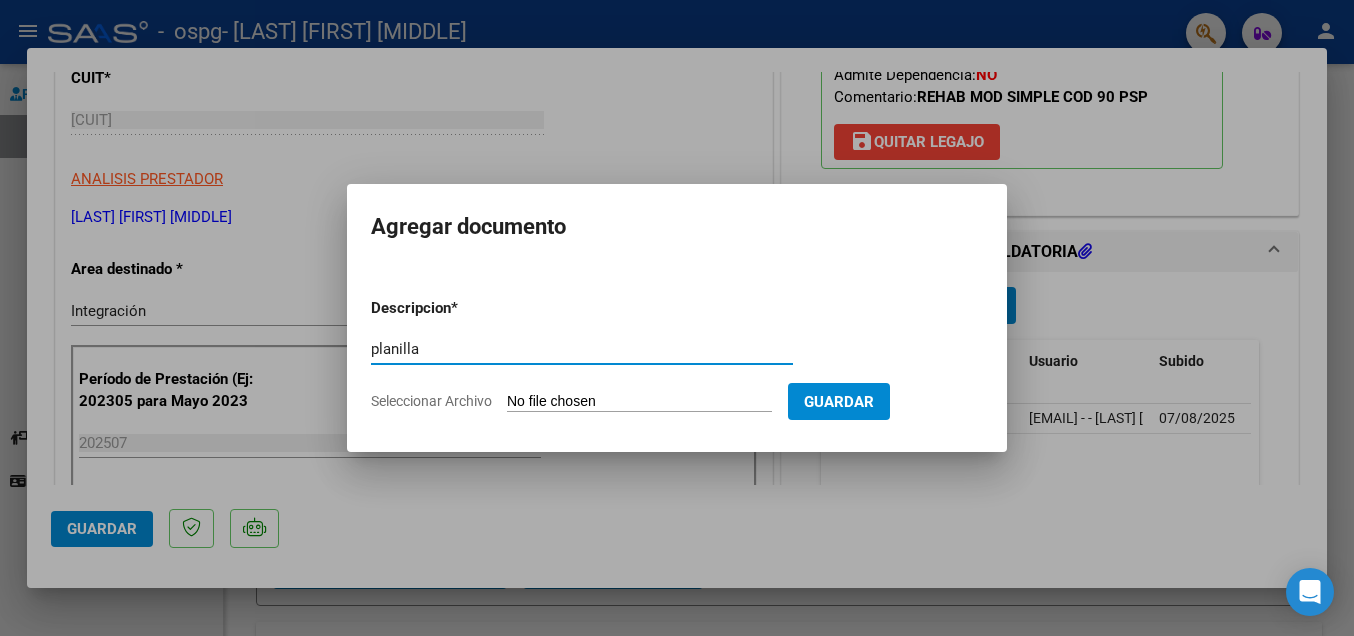 type on "planilla" 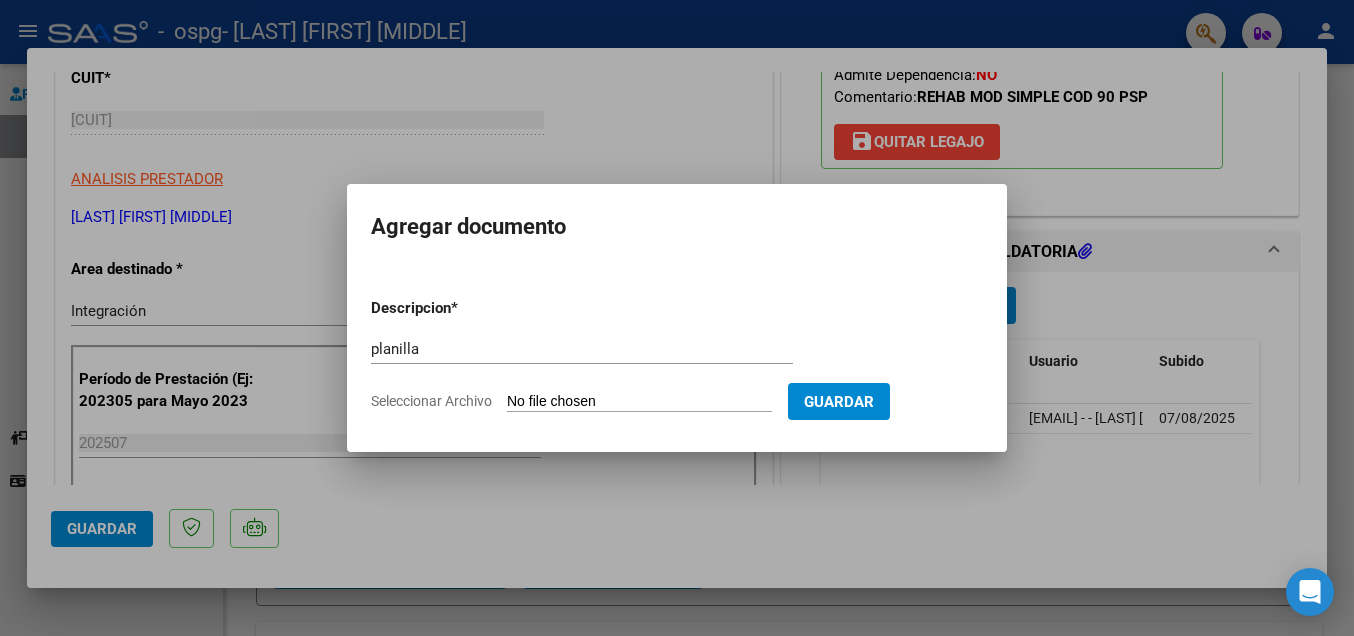type on "C:\fakepath\planilla julio 2025 [FIRST] [LAST].pdf" 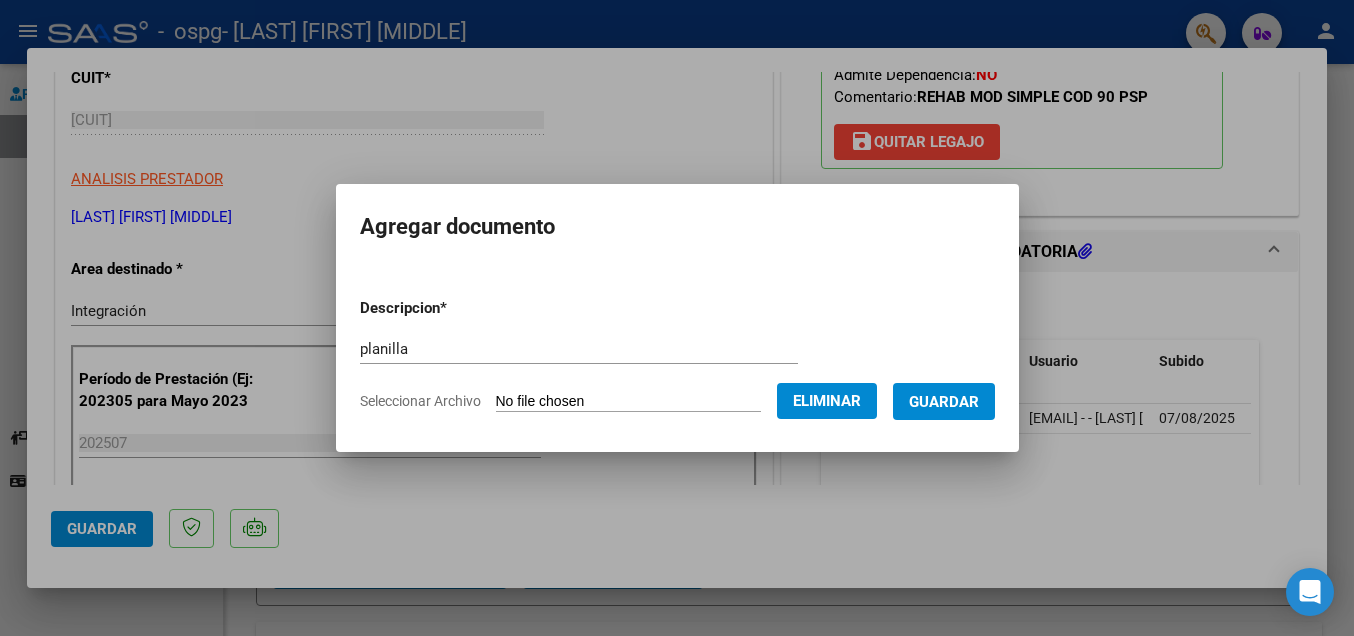 click on "Guardar" at bounding box center [944, 402] 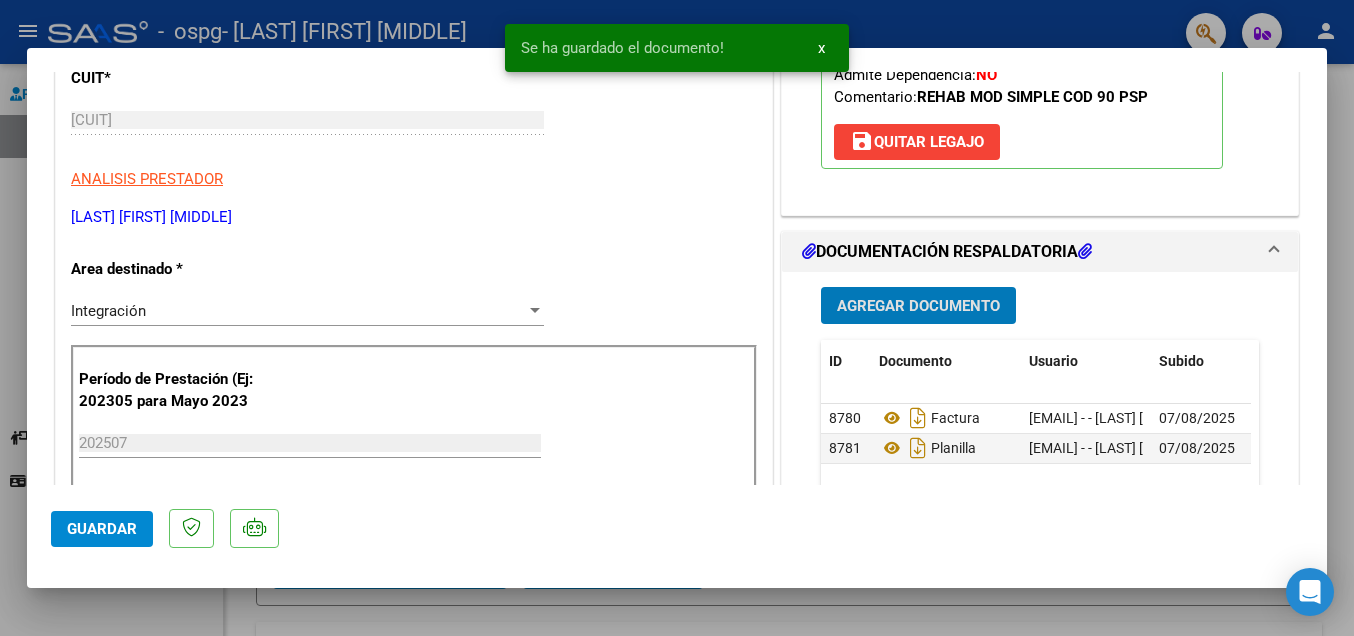 click on "Agregar Documento" at bounding box center (918, 306) 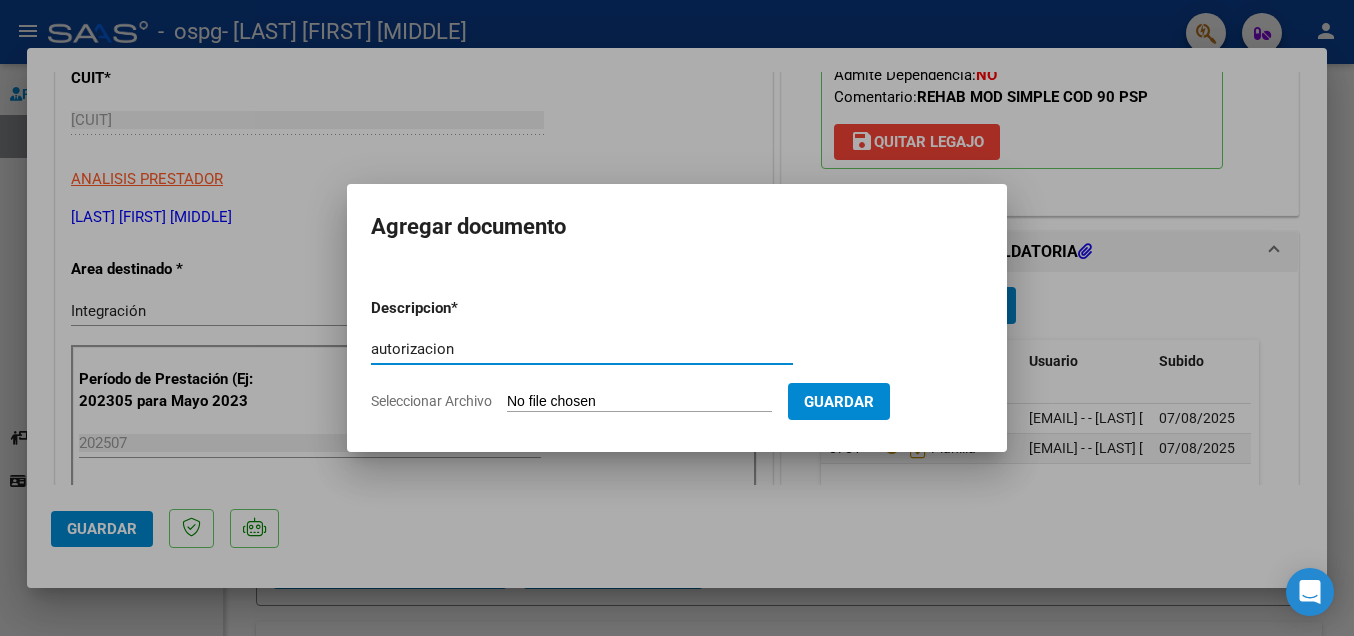 type on "autorizacion" 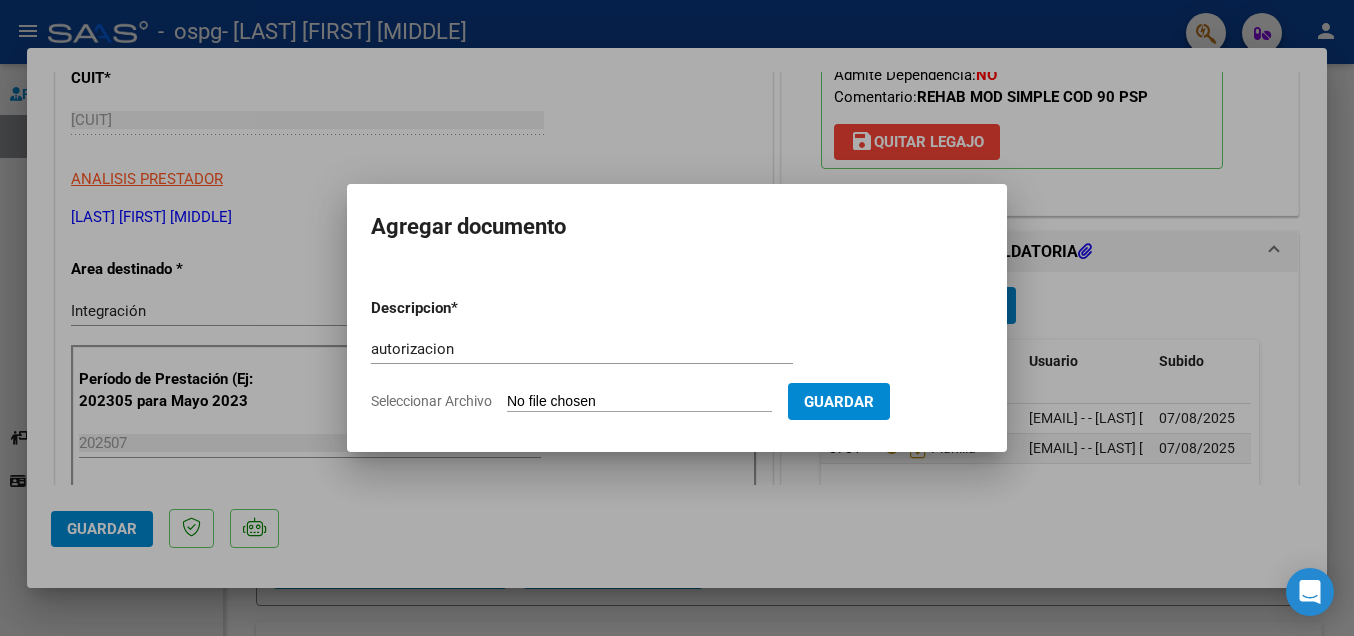 click on "Seleccionar Archivo" at bounding box center [639, 402] 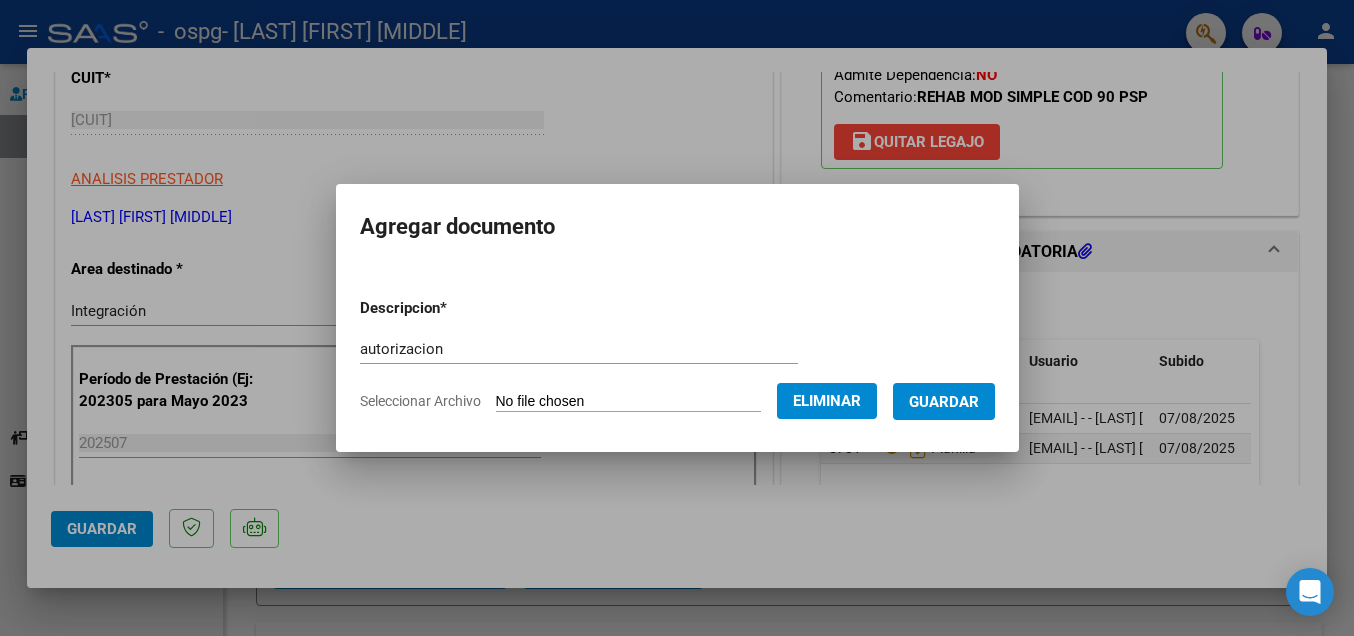 click on "Guardar" at bounding box center [944, 402] 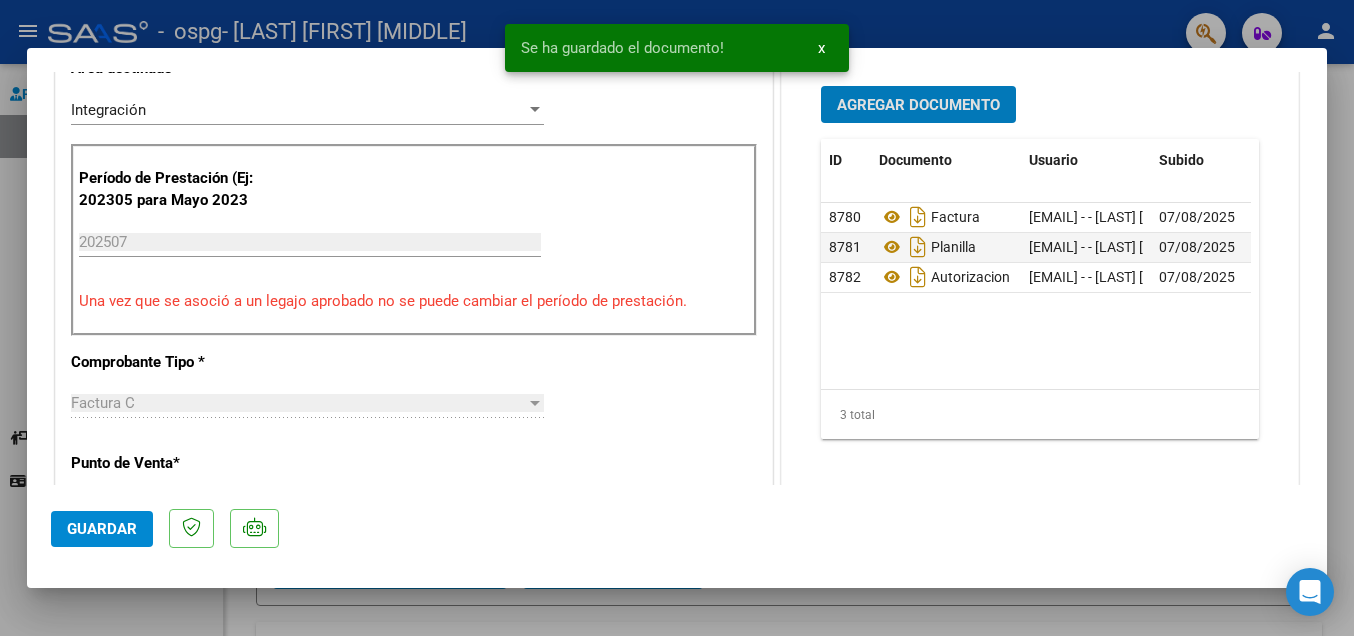 scroll, scrollTop: 540, scrollLeft: 0, axis: vertical 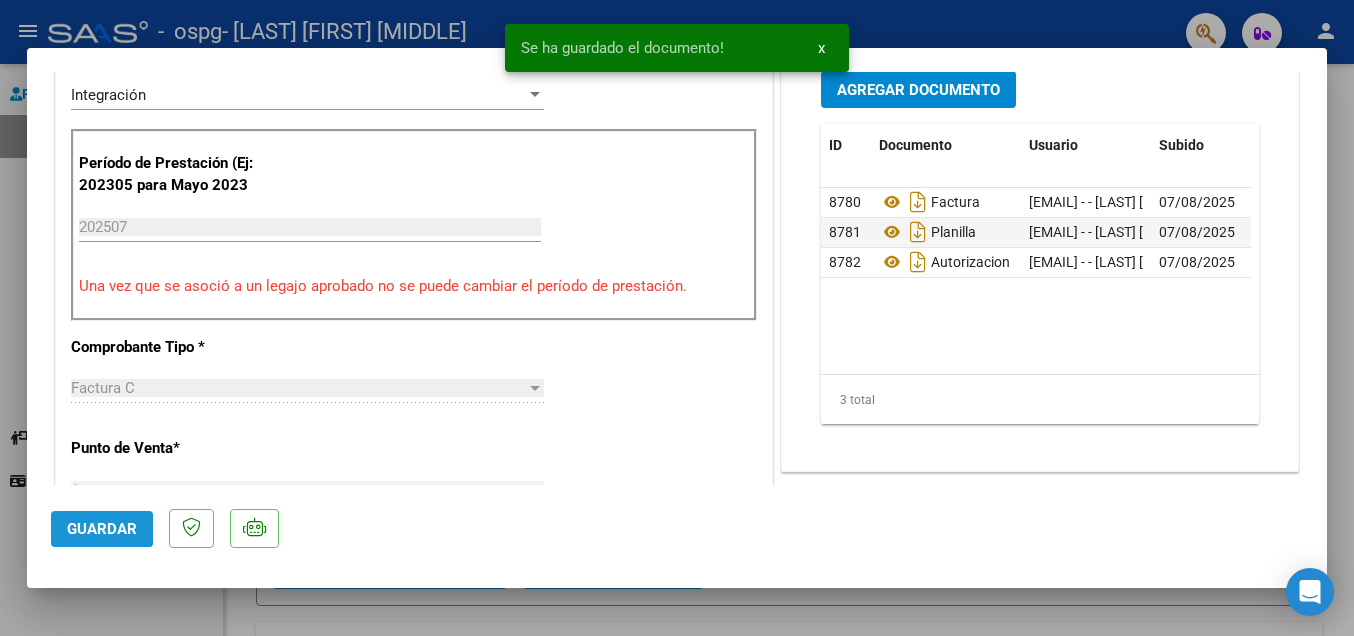 click on "Guardar" 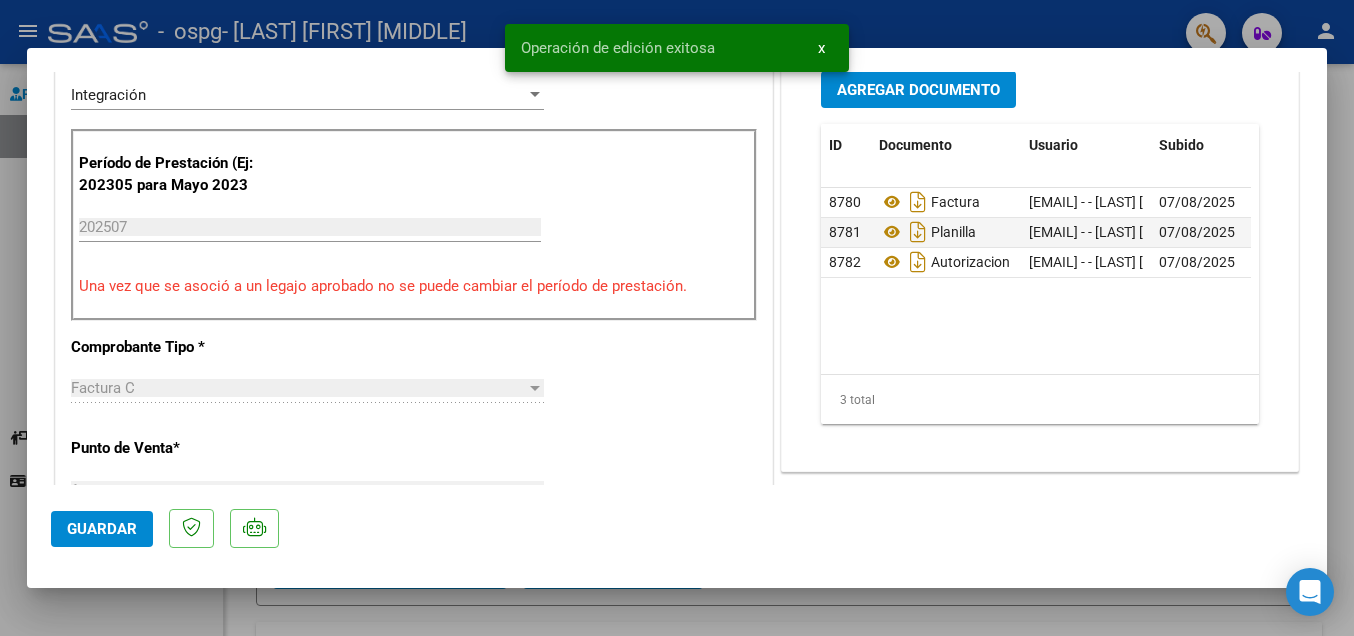 click at bounding box center (677, 318) 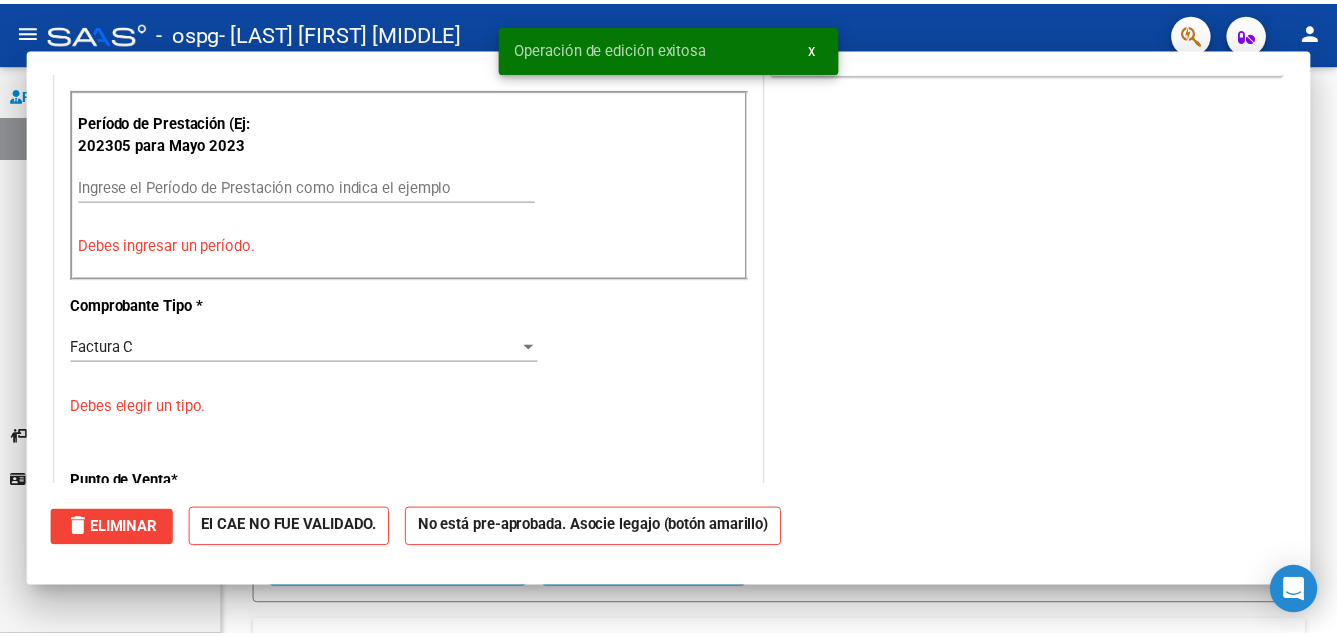 scroll, scrollTop: 0, scrollLeft: 0, axis: both 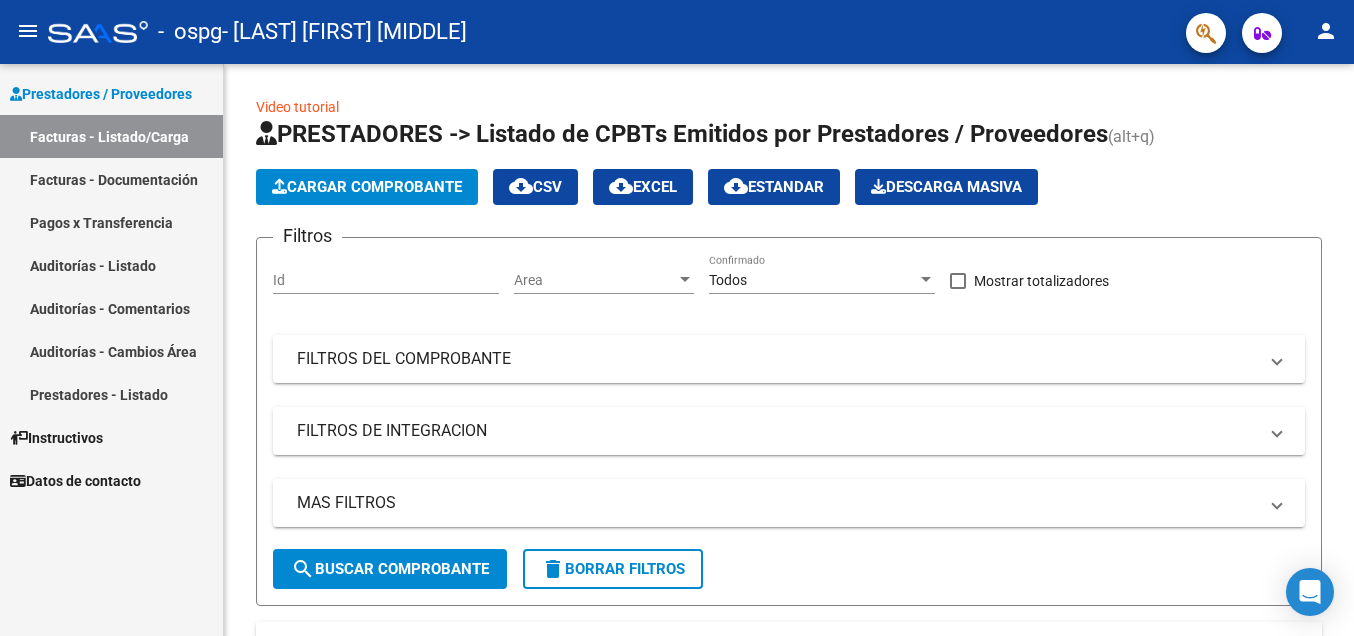 click on "person" 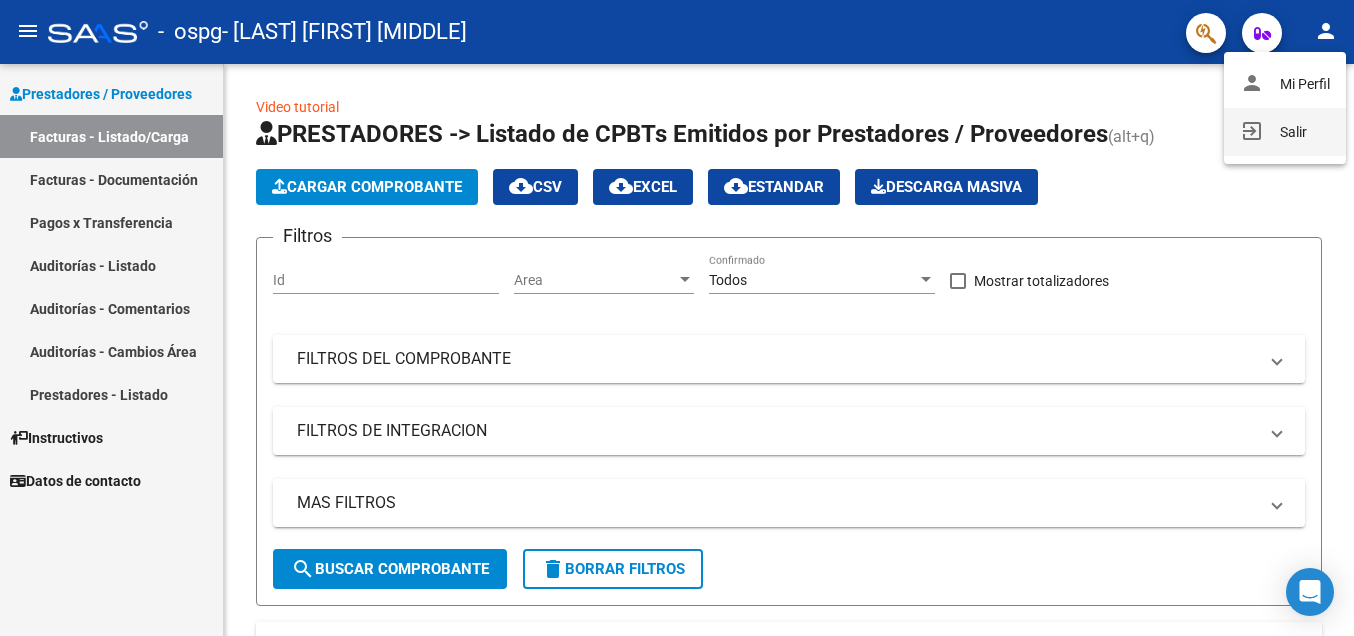 click on "exit_to_app  Salir" at bounding box center (1285, 132) 